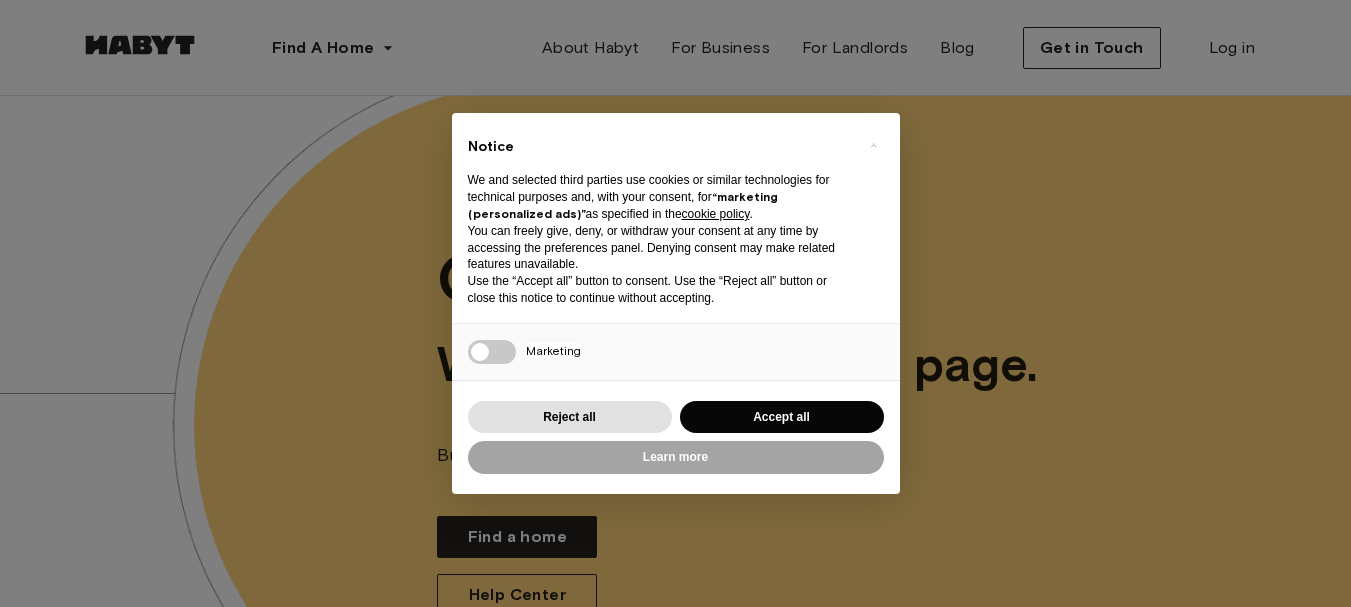 scroll, scrollTop: 0, scrollLeft: 0, axis: both 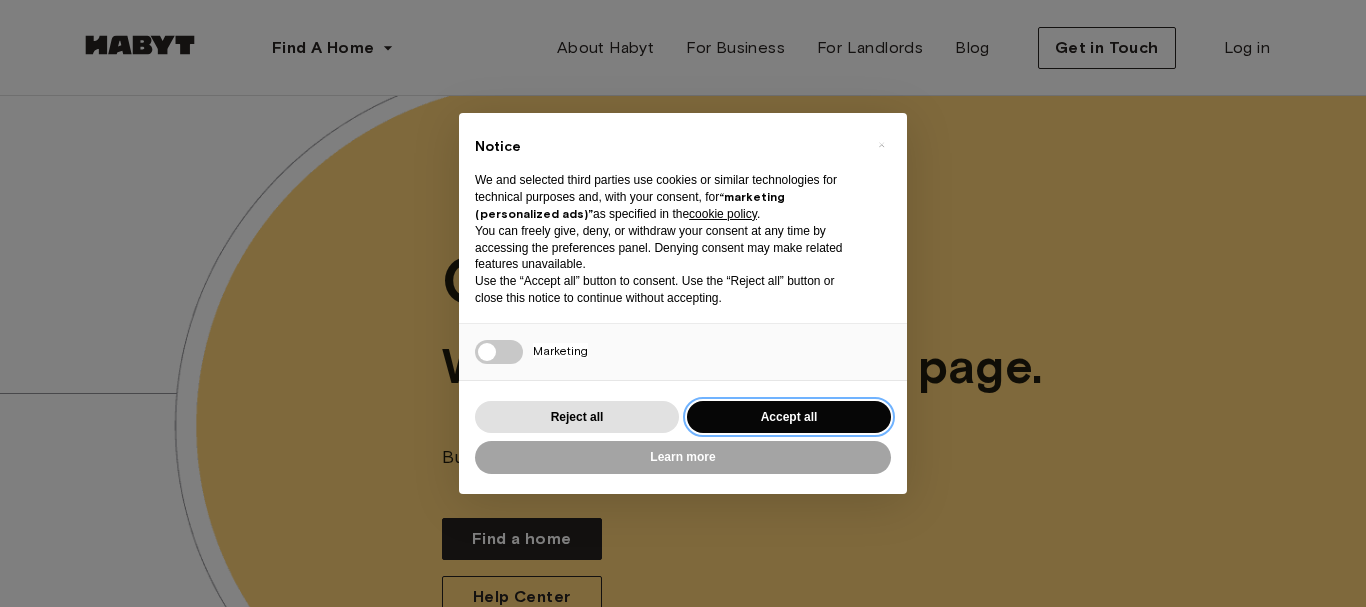 click on "Accept all" at bounding box center (789, 417) 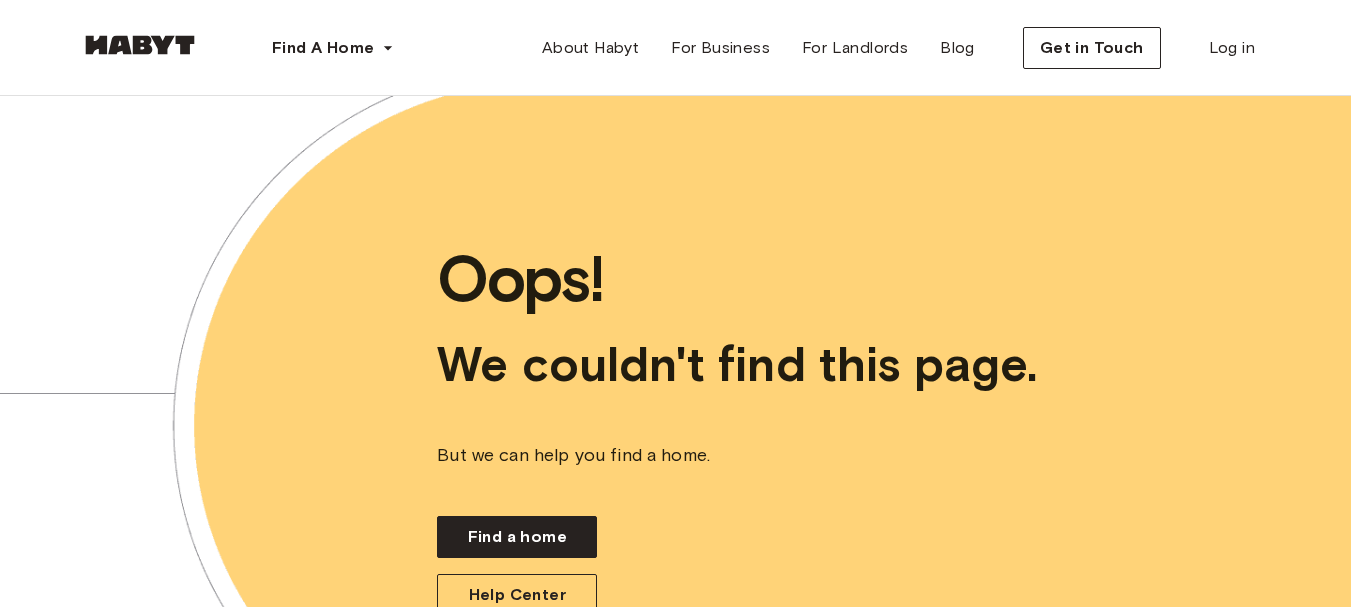 scroll, scrollTop: 0, scrollLeft: 0, axis: both 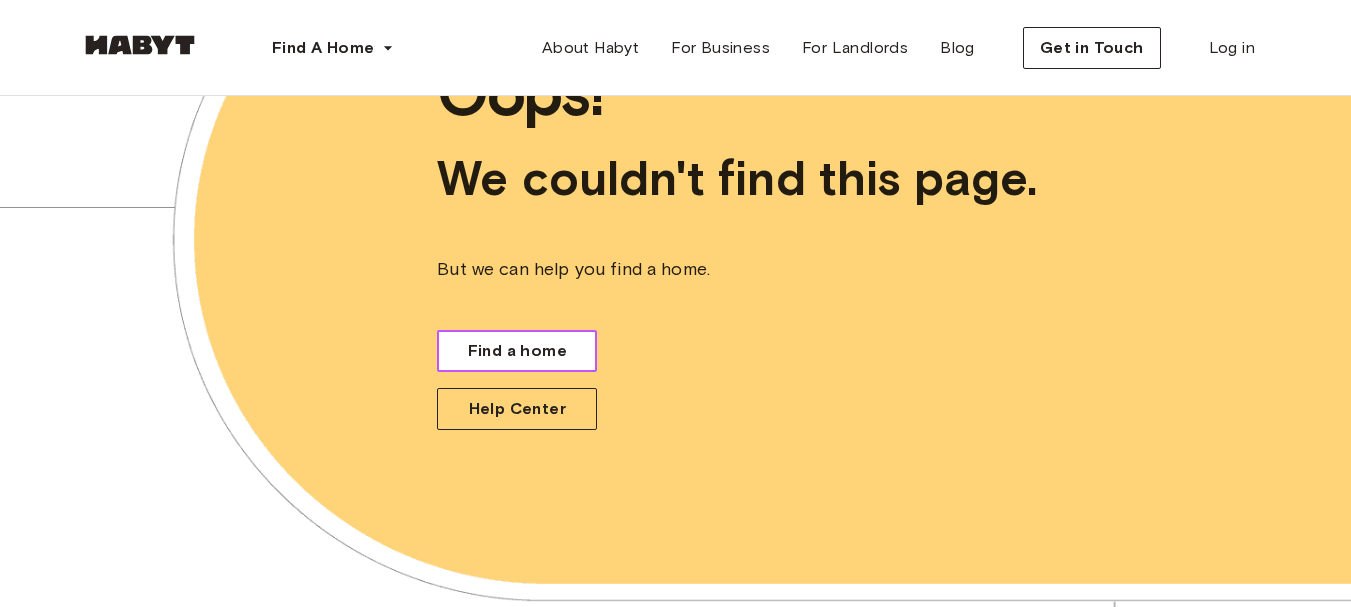 click on "Find a home" at bounding box center [517, 351] 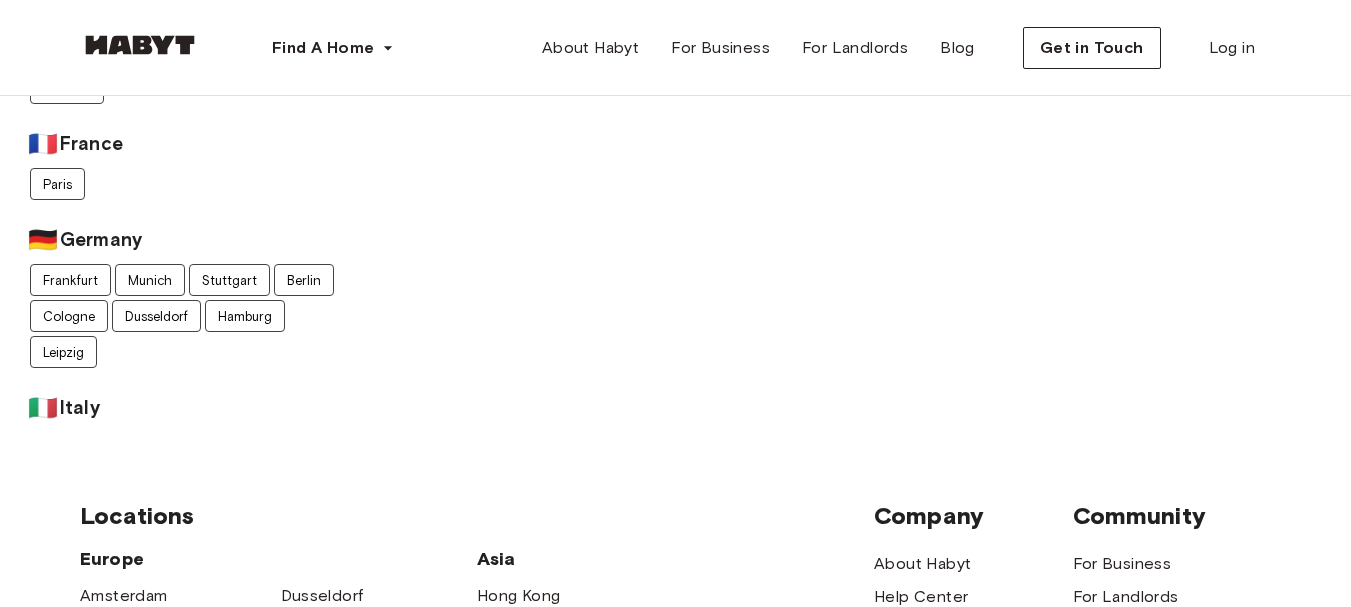 scroll, scrollTop: 0, scrollLeft: 0, axis: both 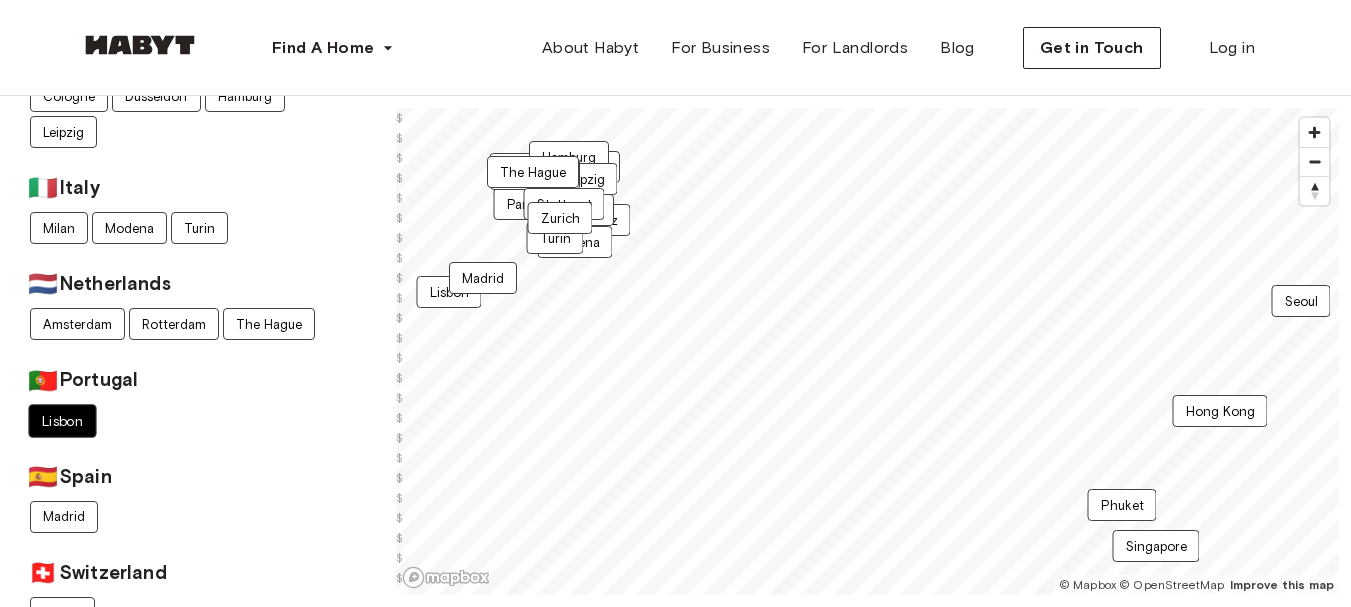 click on "Lisbon" at bounding box center [62, 421] 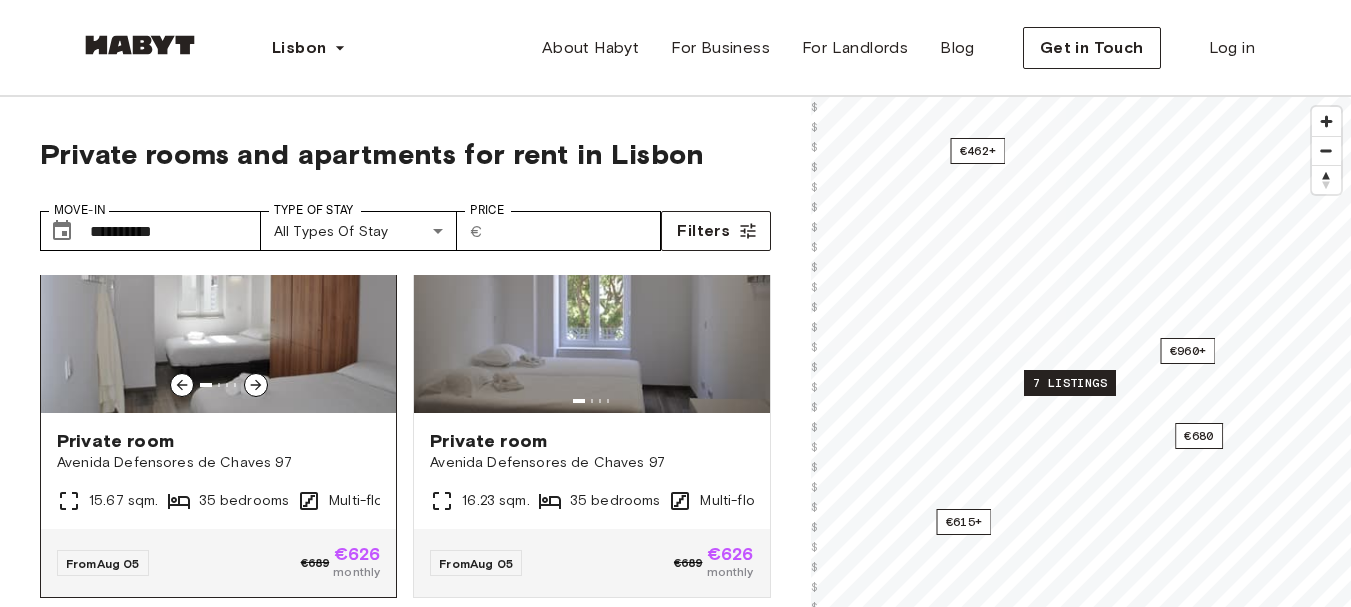 scroll, scrollTop: 117, scrollLeft: 0, axis: vertical 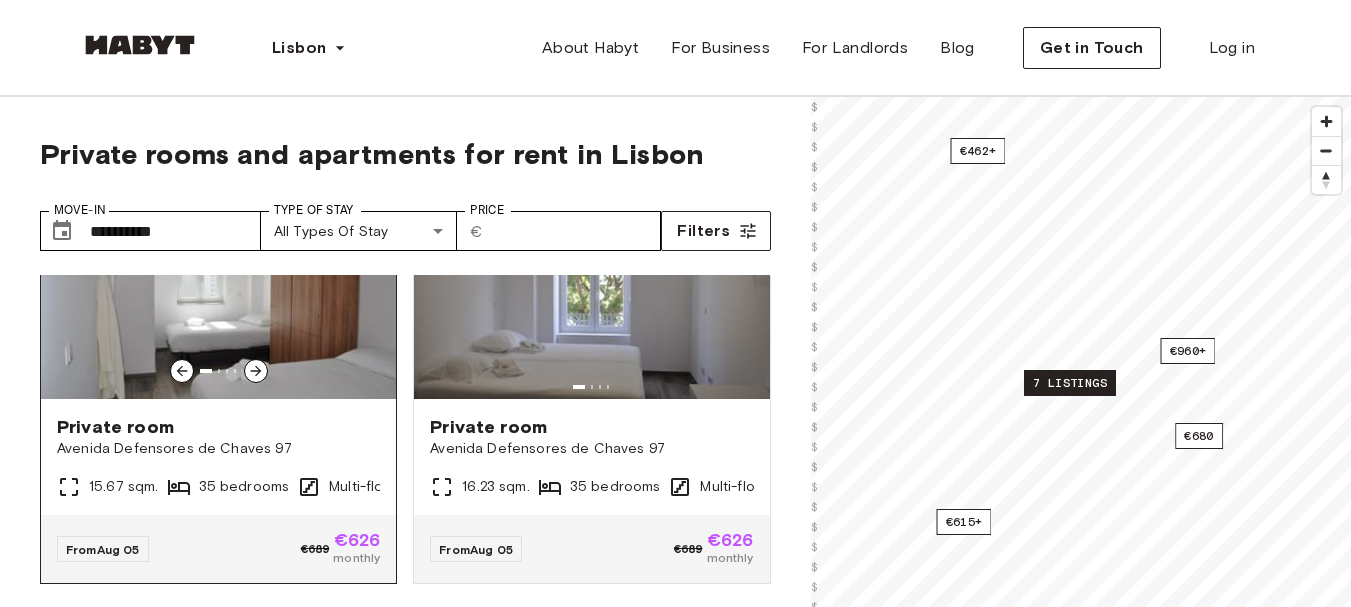 click 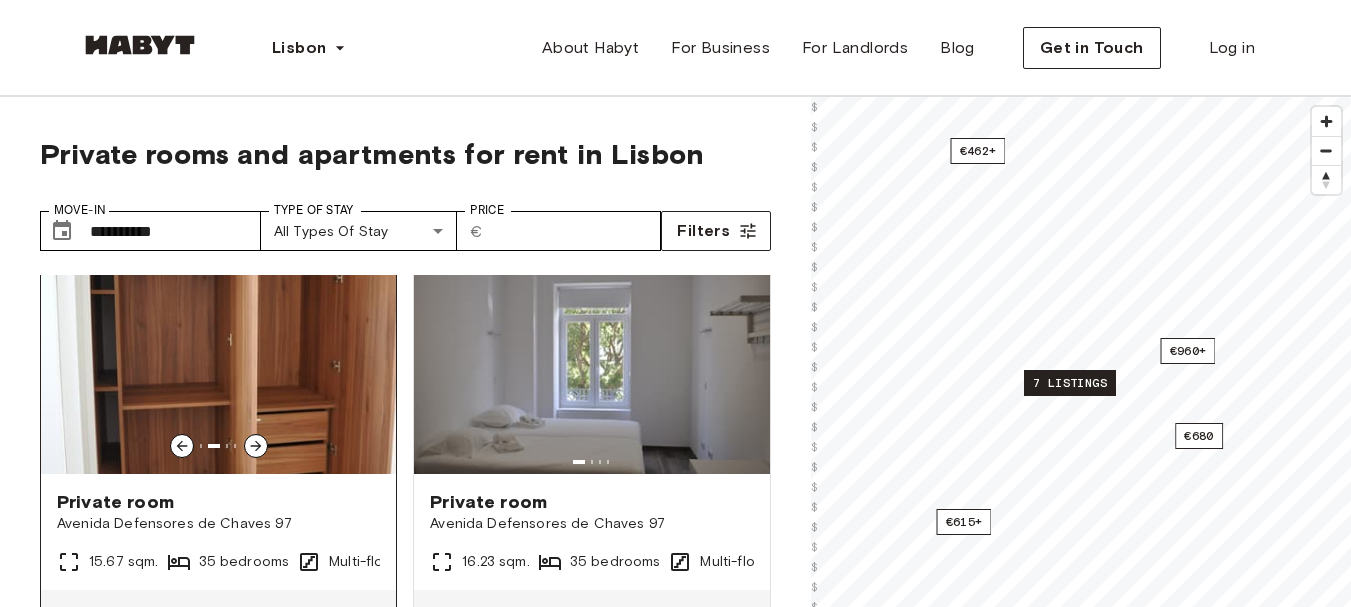 scroll, scrollTop: 0, scrollLeft: 0, axis: both 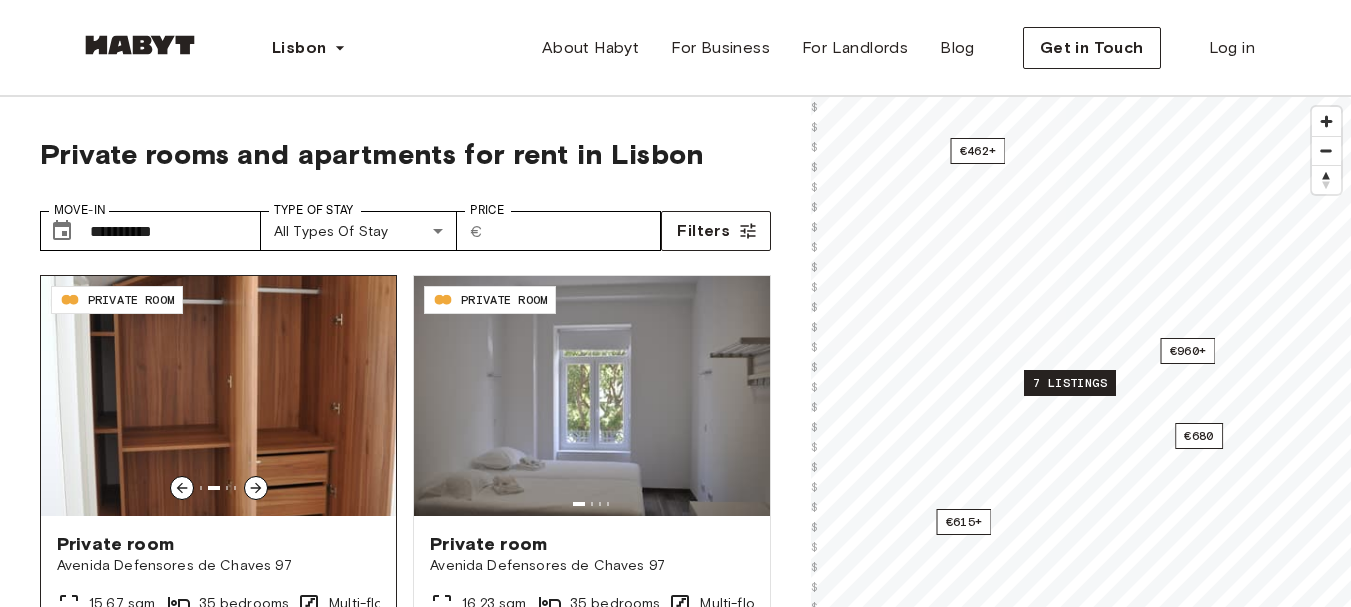 click at bounding box center [256, 488] 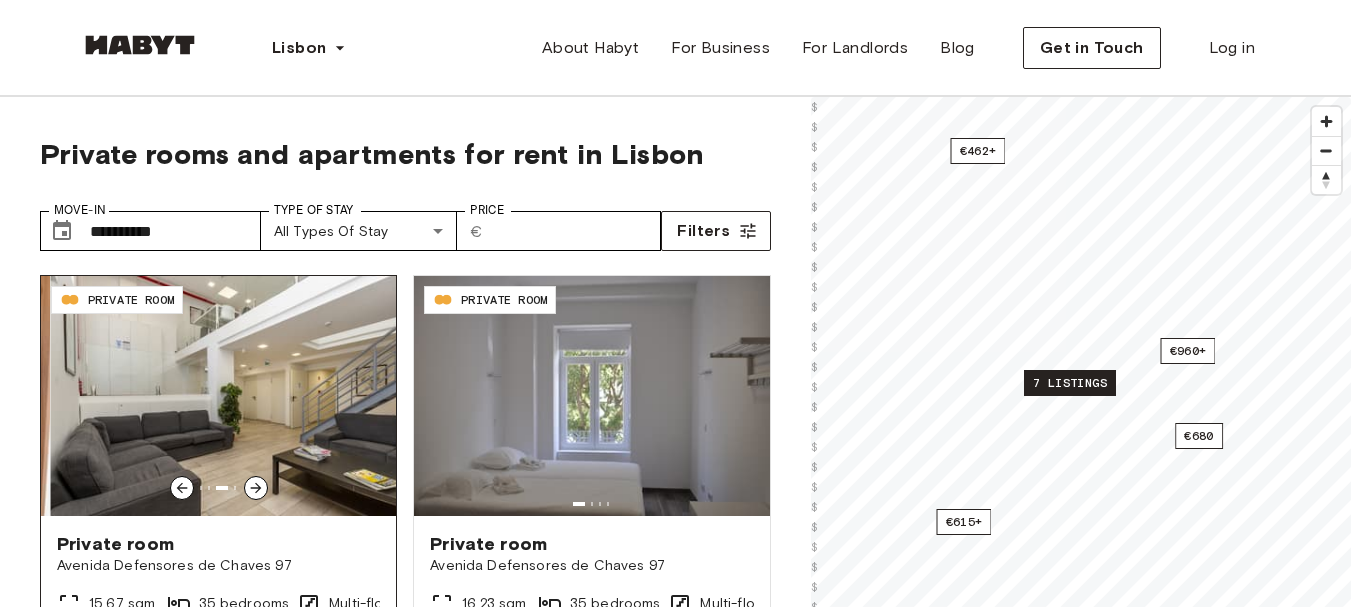click at bounding box center (256, 488) 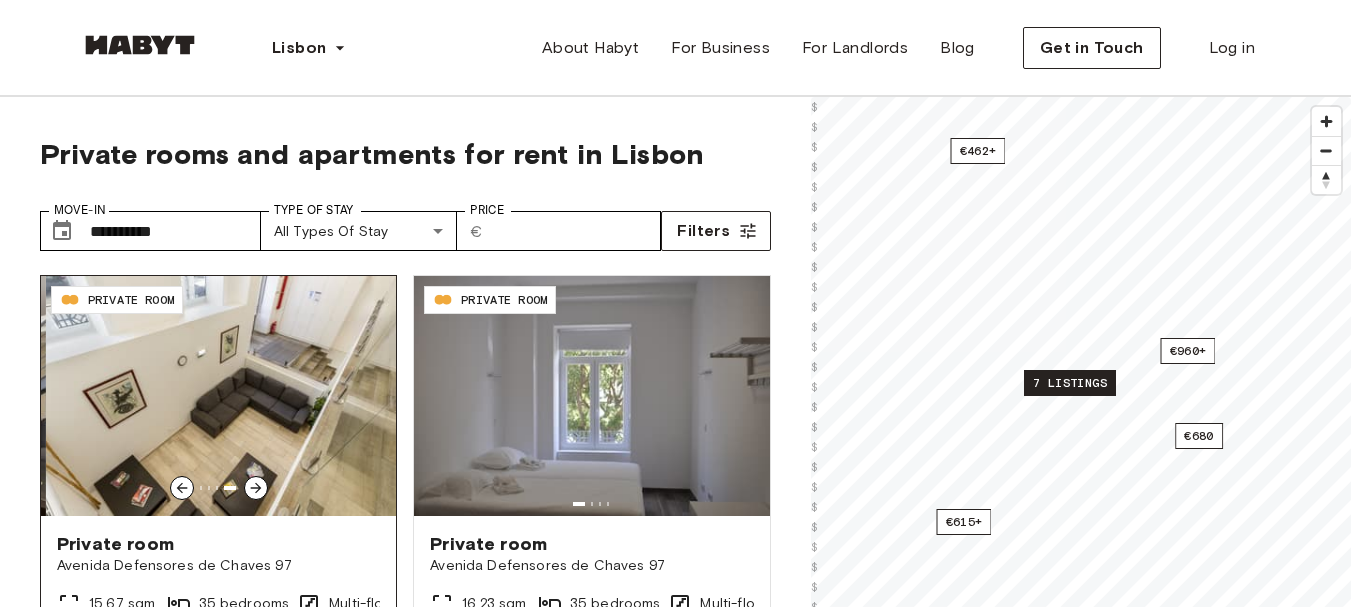 click at bounding box center [256, 488] 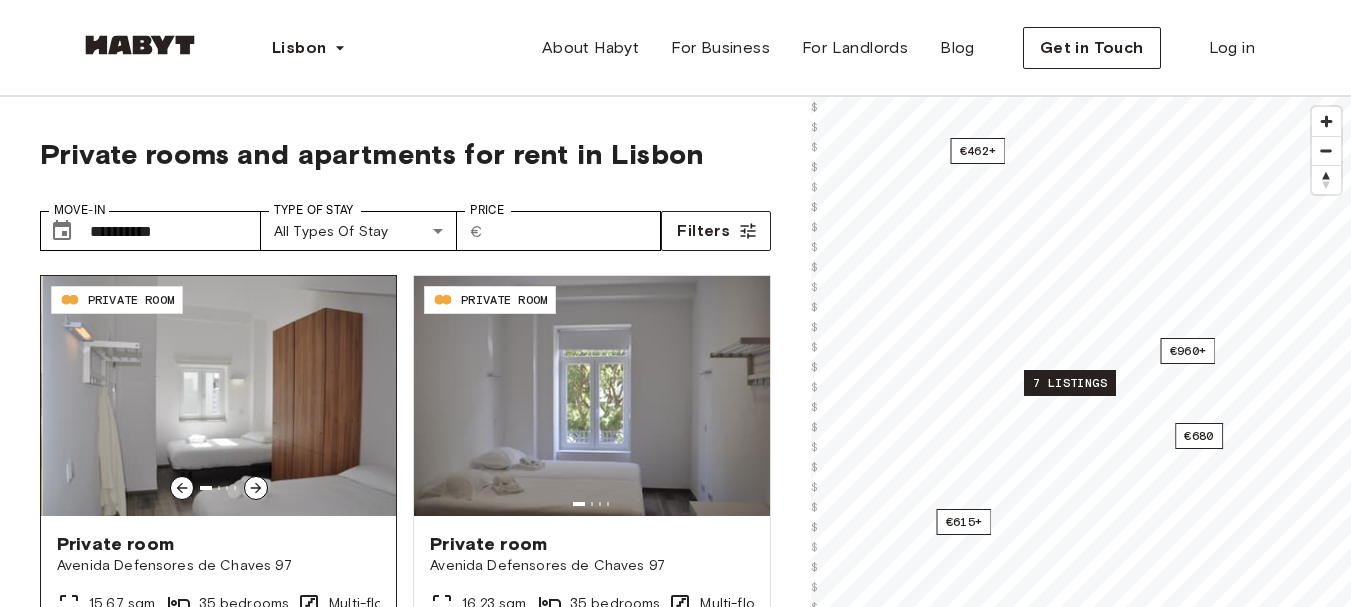 click at bounding box center (256, 488) 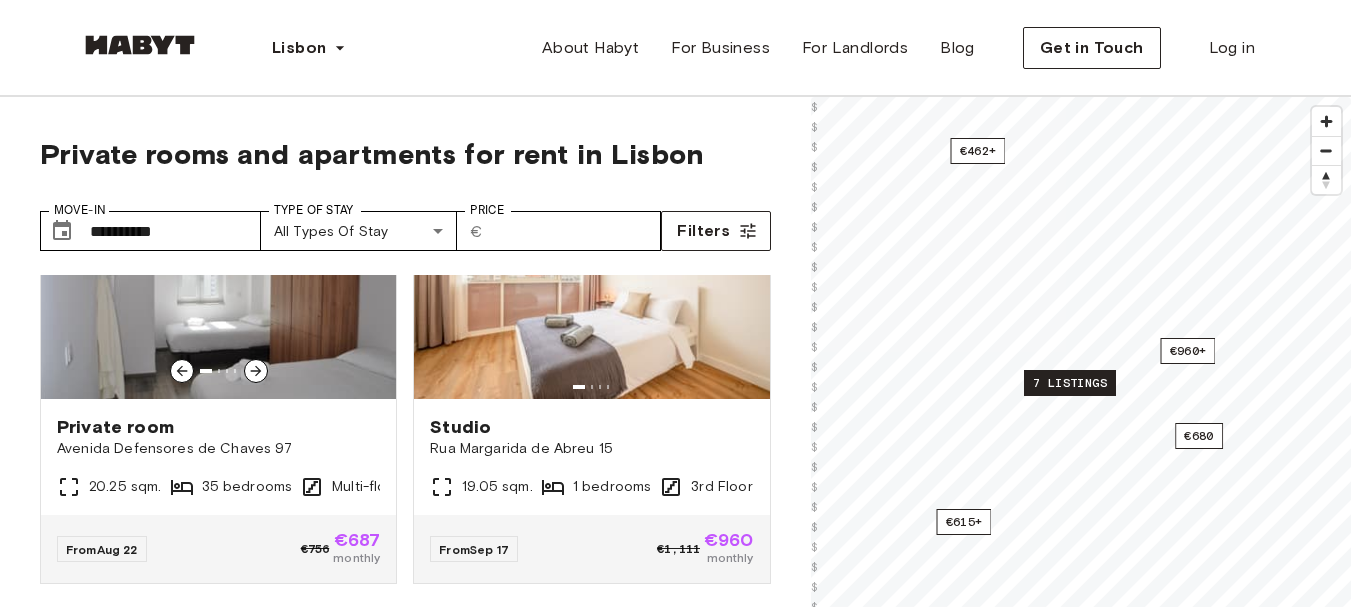scroll, scrollTop: 1482, scrollLeft: 0, axis: vertical 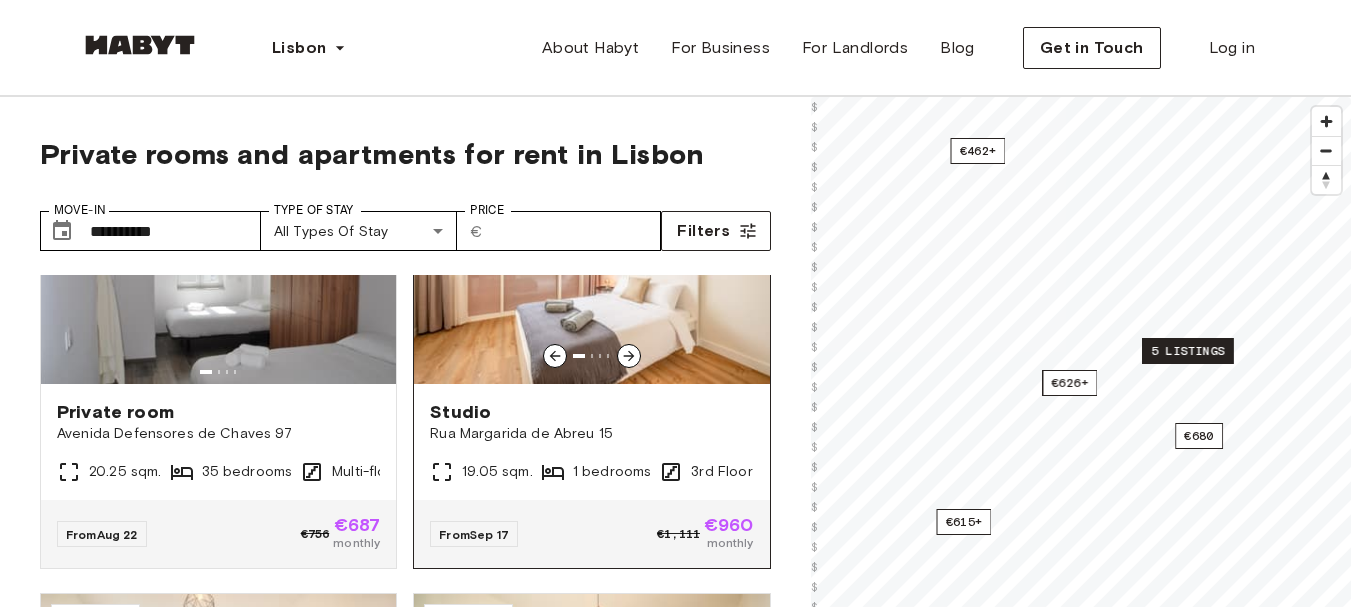 click at bounding box center [629, 356] 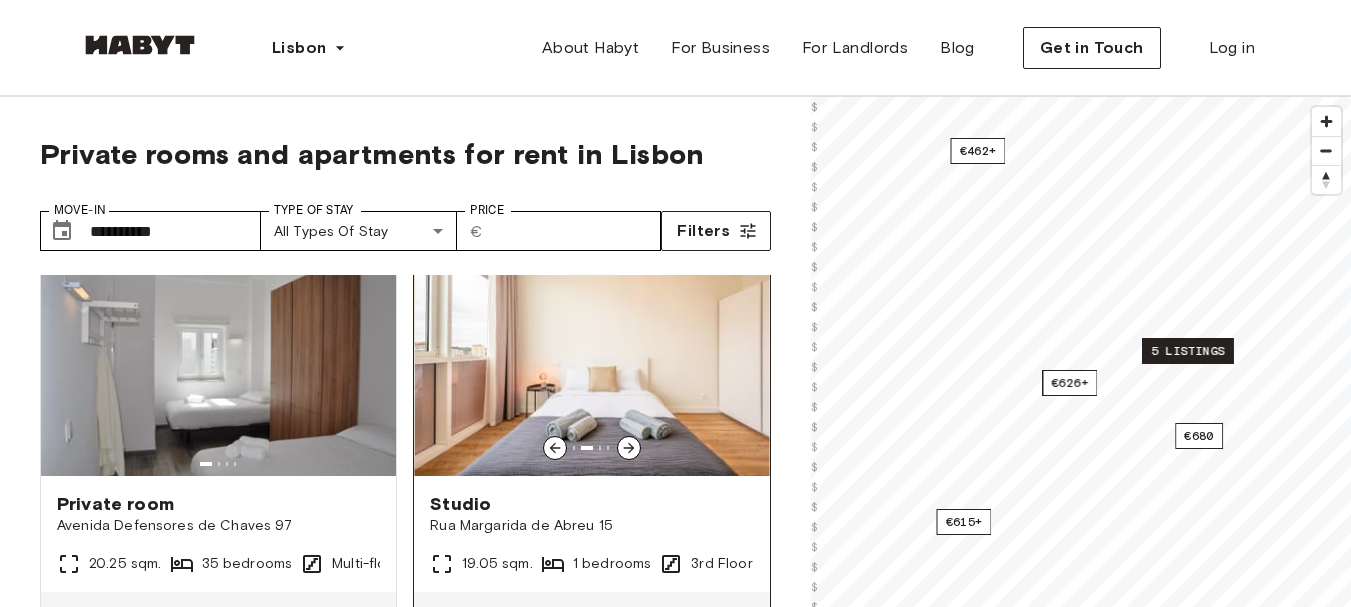 scroll, scrollTop: 1351, scrollLeft: 0, axis: vertical 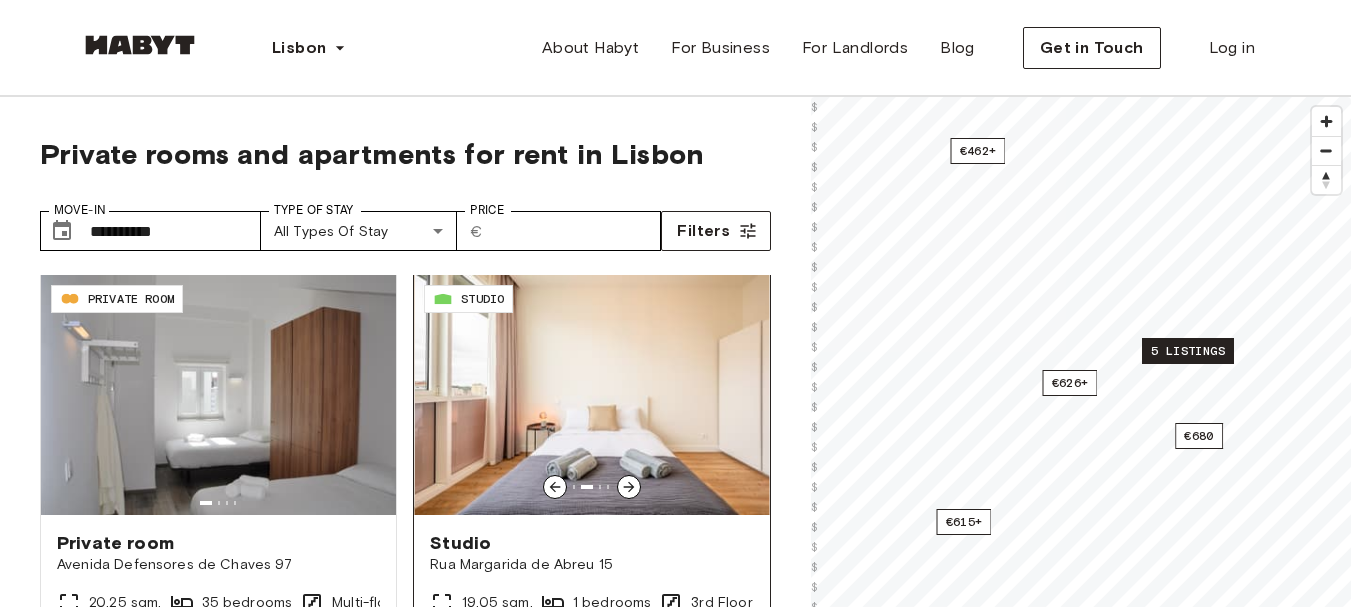 click at bounding box center [629, 487] 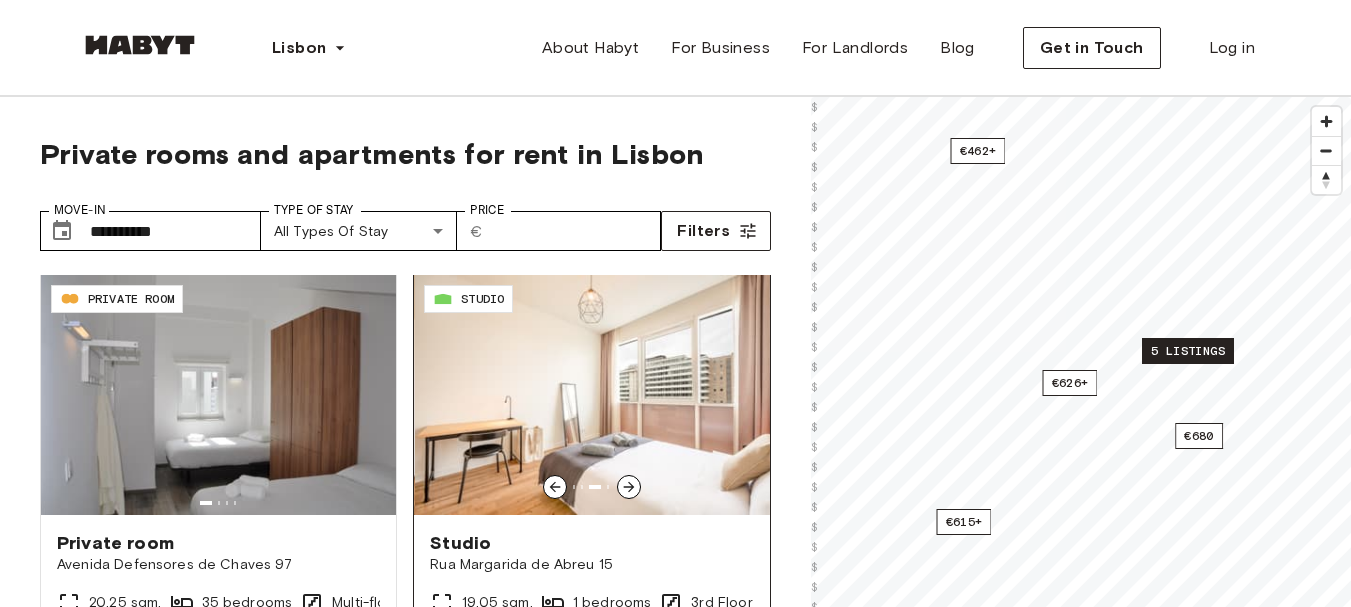 click at bounding box center (629, 487) 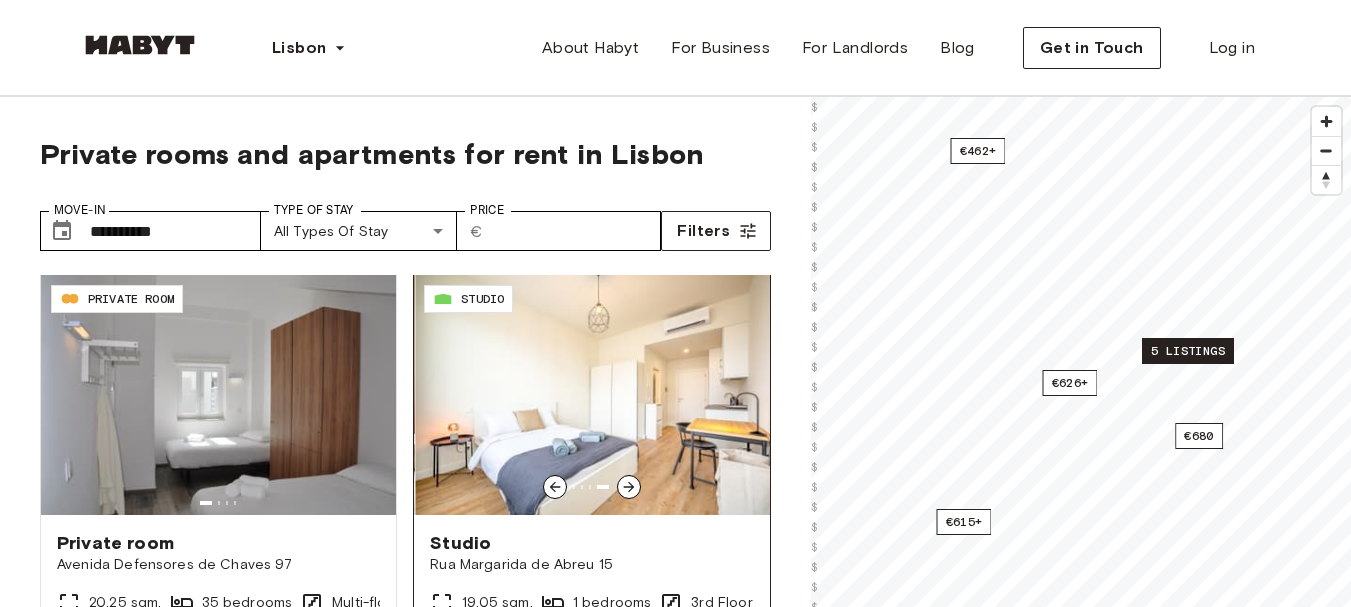 click at bounding box center [629, 487] 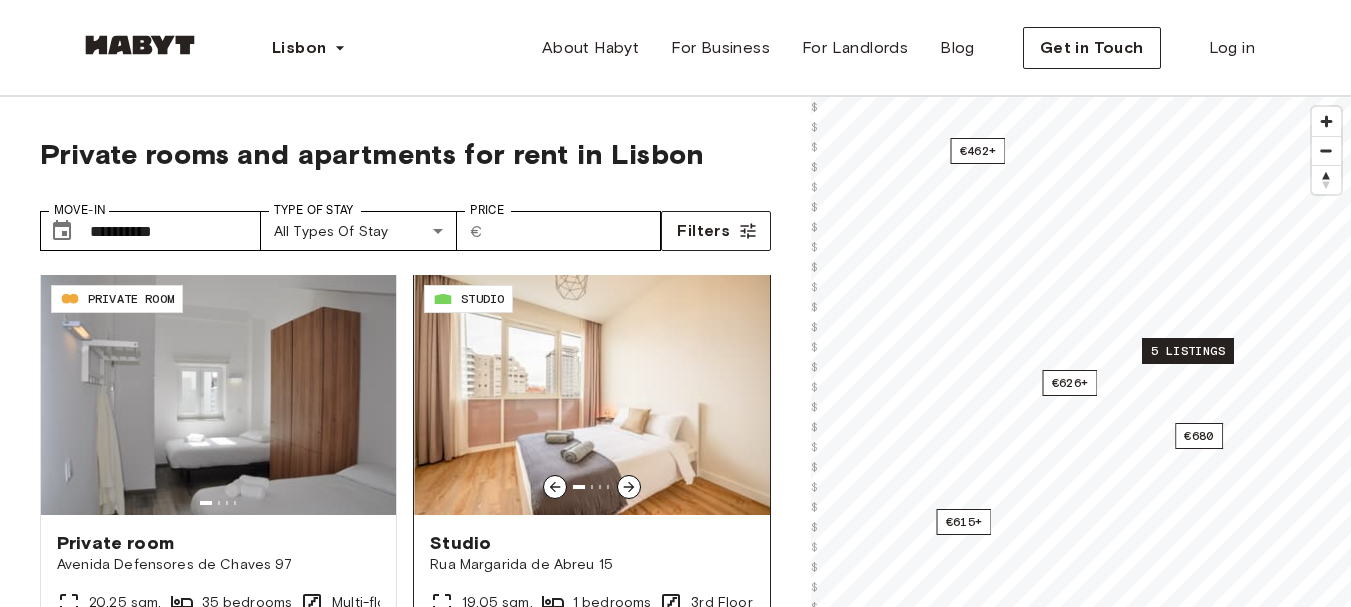 click at bounding box center [629, 487] 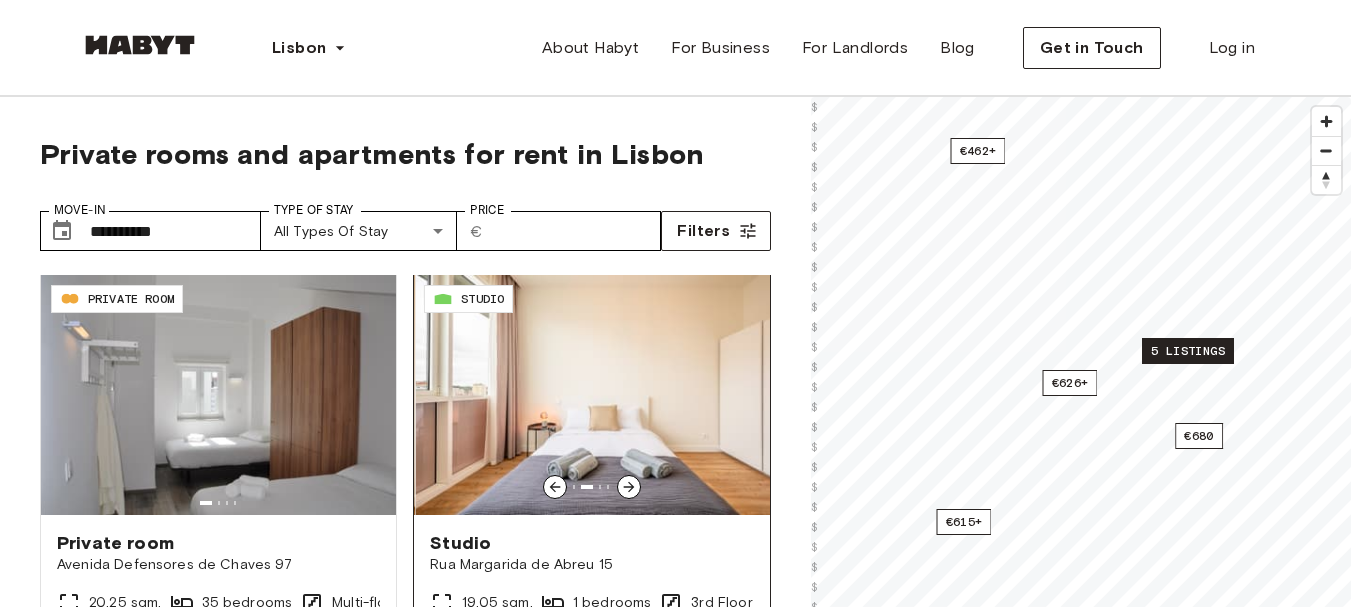 click at bounding box center [629, 487] 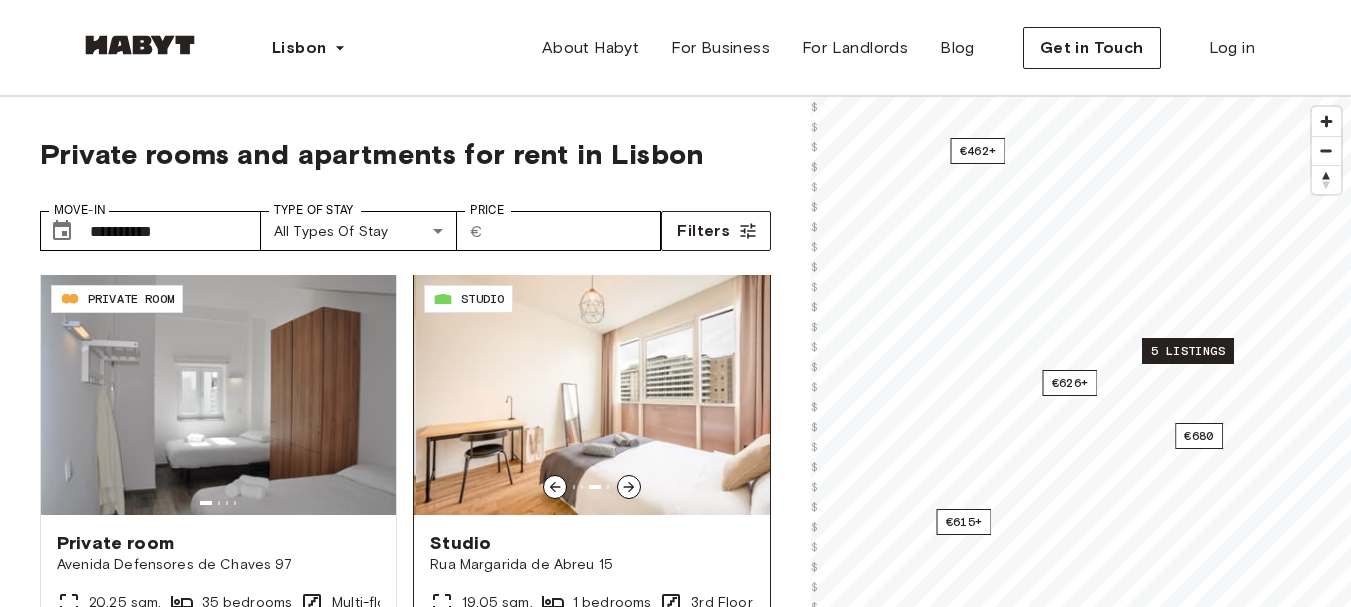 click at bounding box center [629, 487] 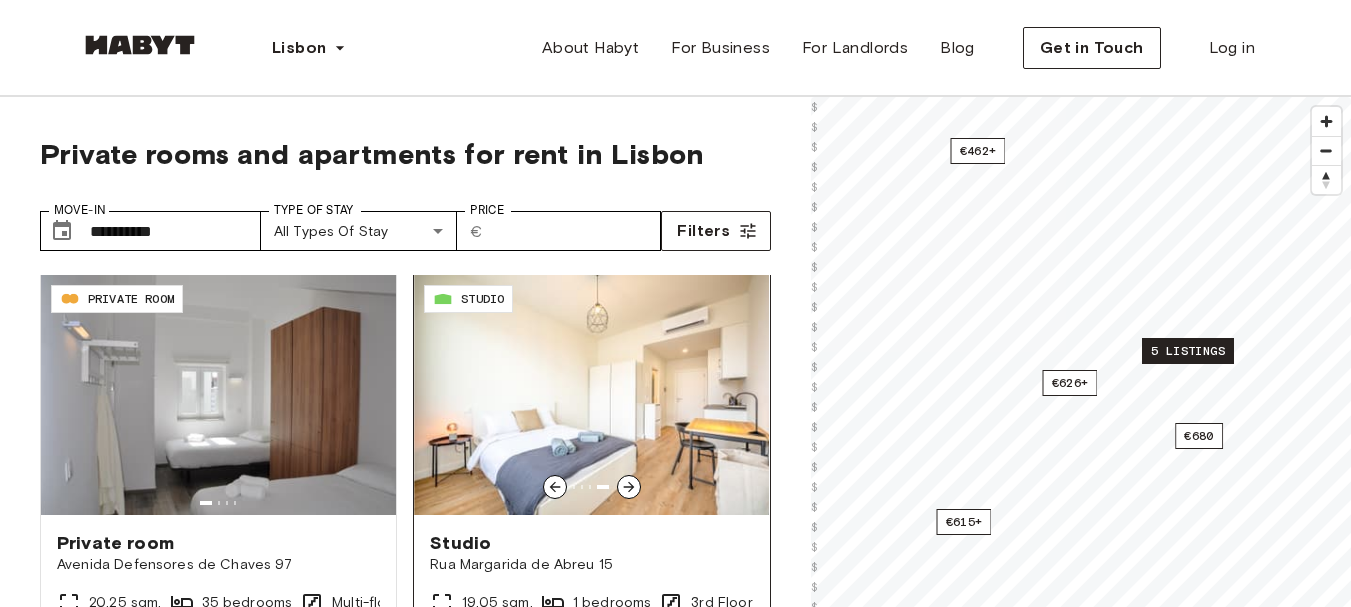 click at bounding box center [629, 487] 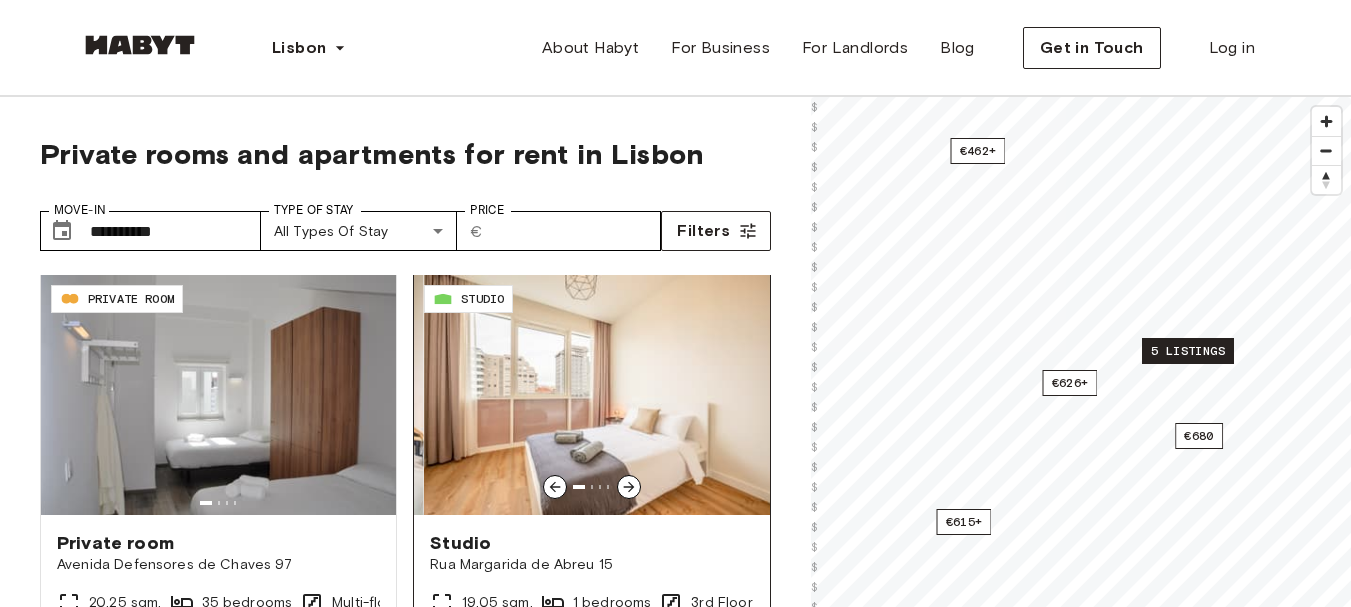 click at bounding box center (629, 487) 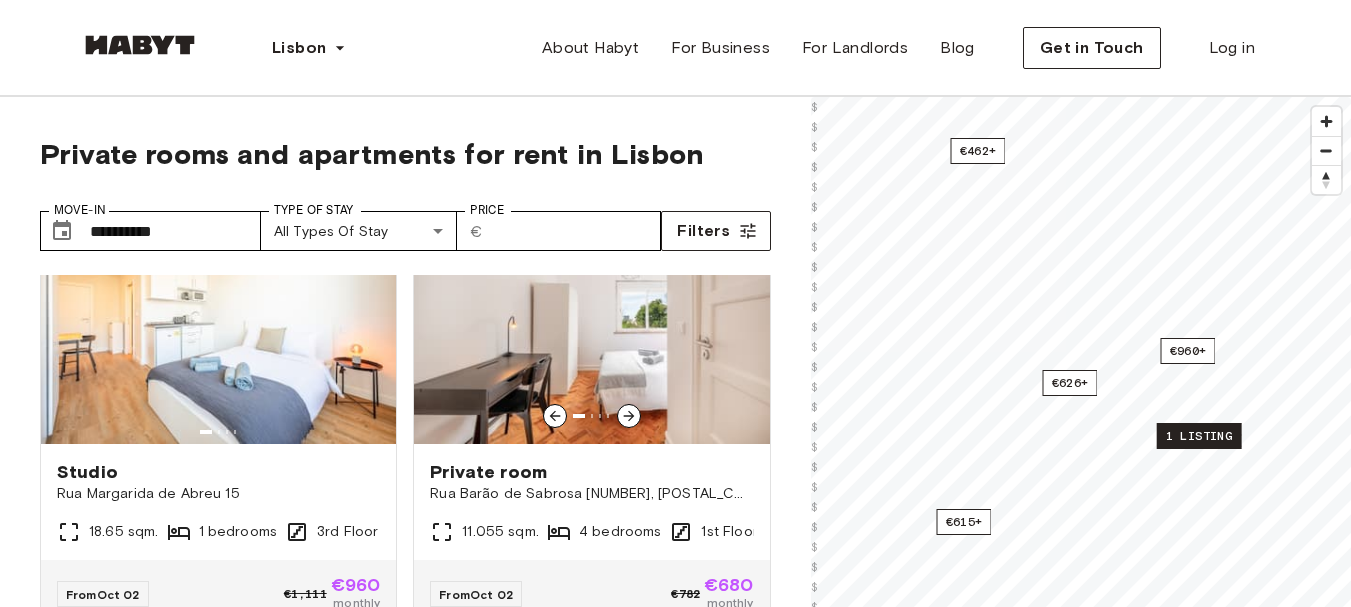 scroll, scrollTop: 3220, scrollLeft: 0, axis: vertical 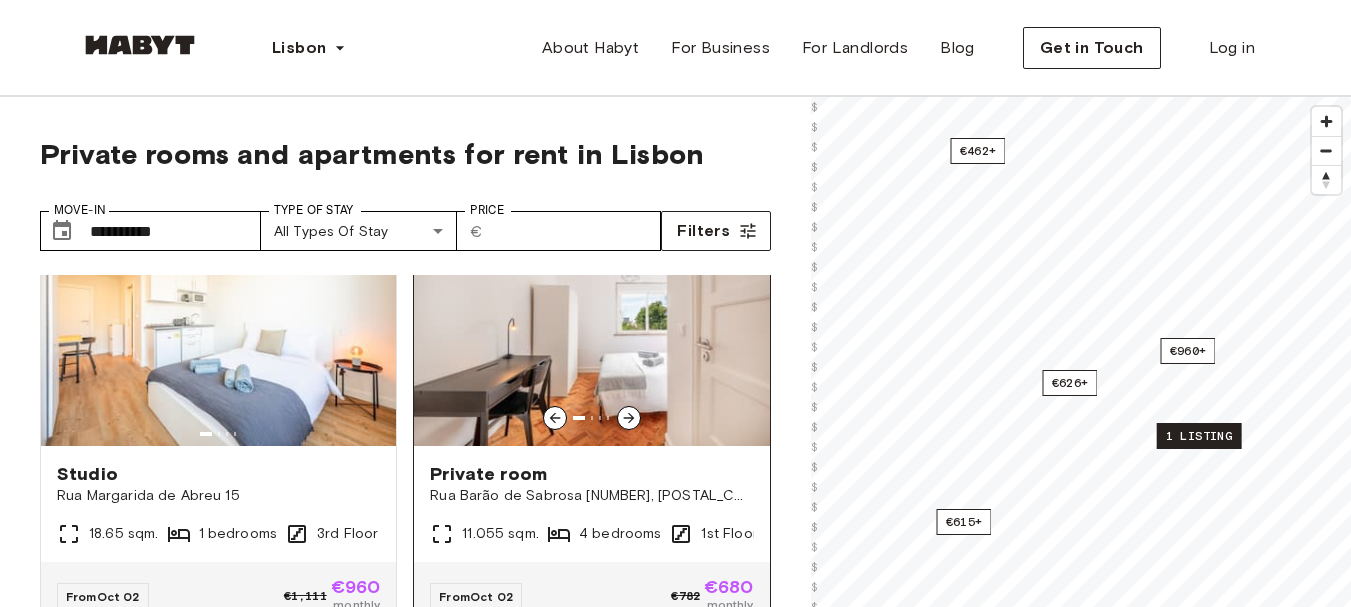 click at bounding box center (591, 326) 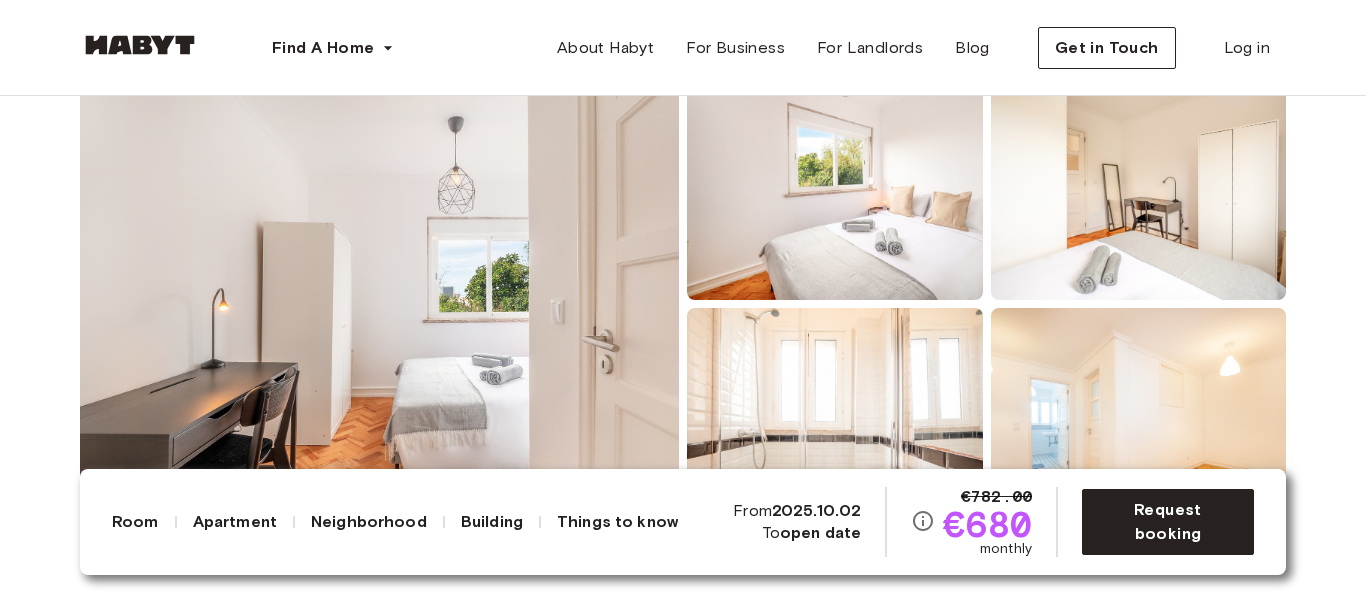 scroll, scrollTop: 318, scrollLeft: 0, axis: vertical 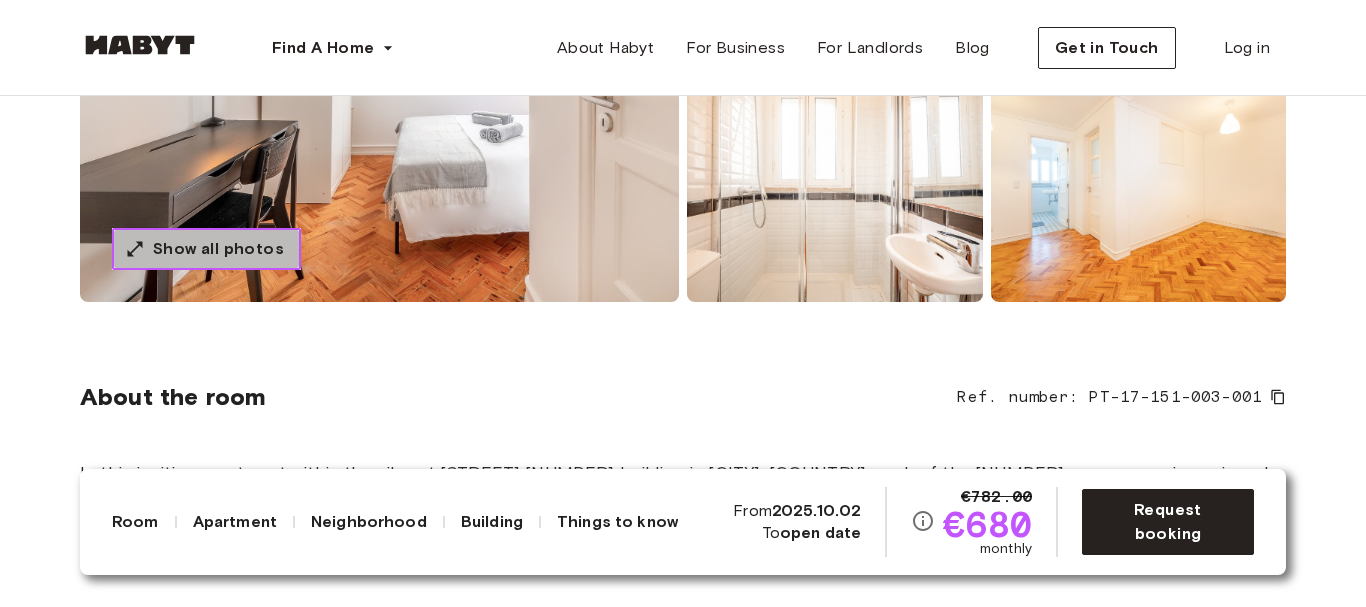 click on "Show all photos" at bounding box center (218, 249) 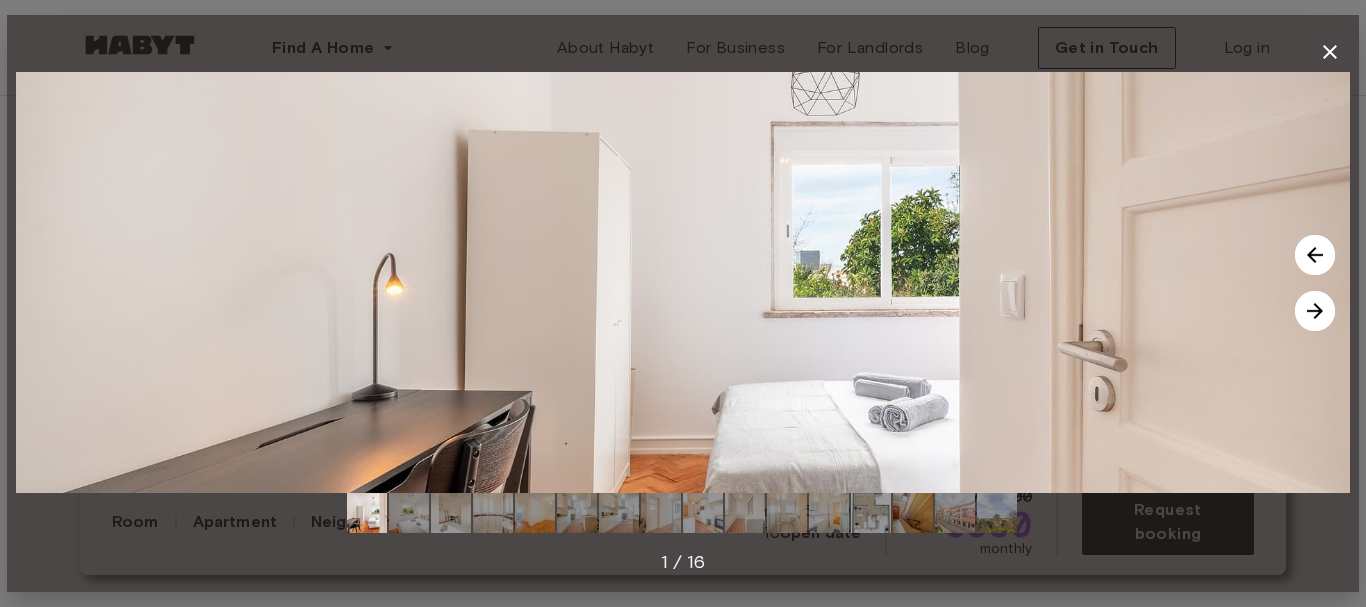 click at bounding box center (1315, 311) 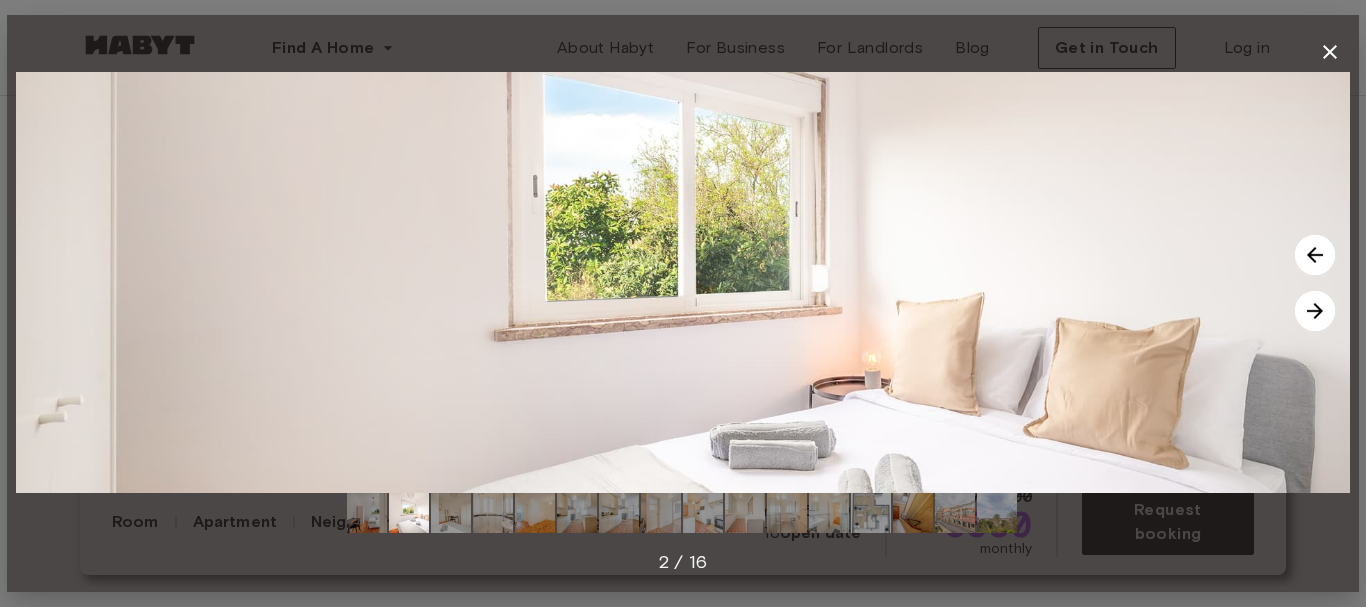 click at bounding box center (1315, 311) 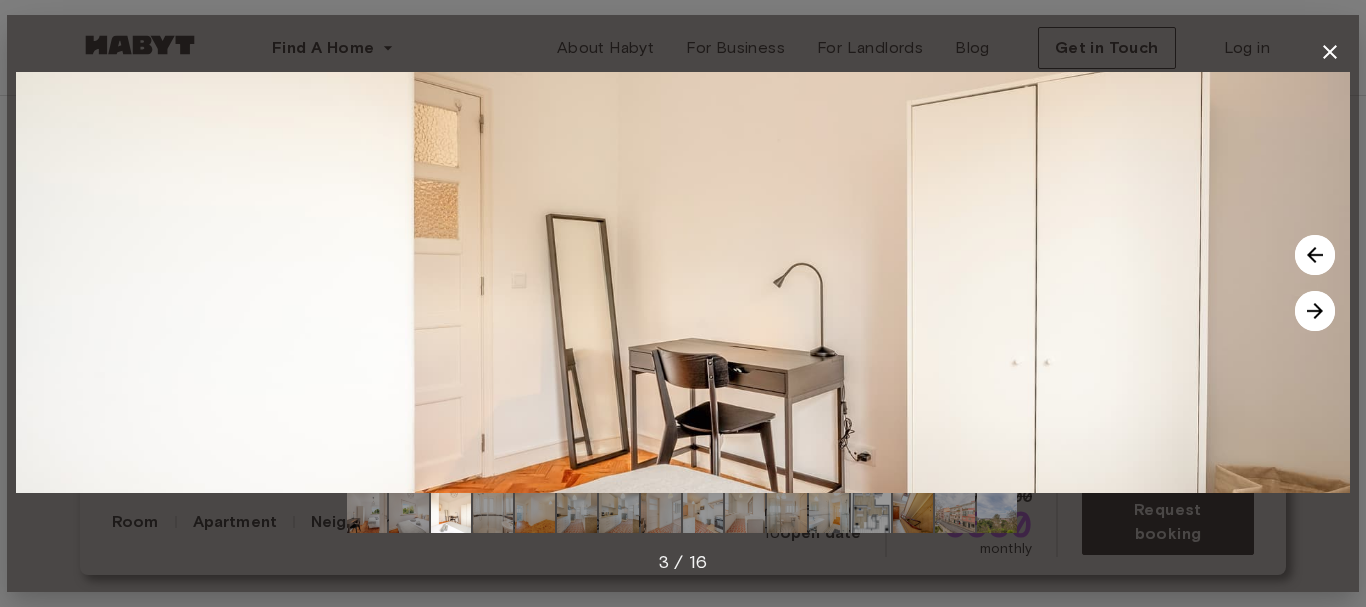 click at bounding box center (1315, 311) 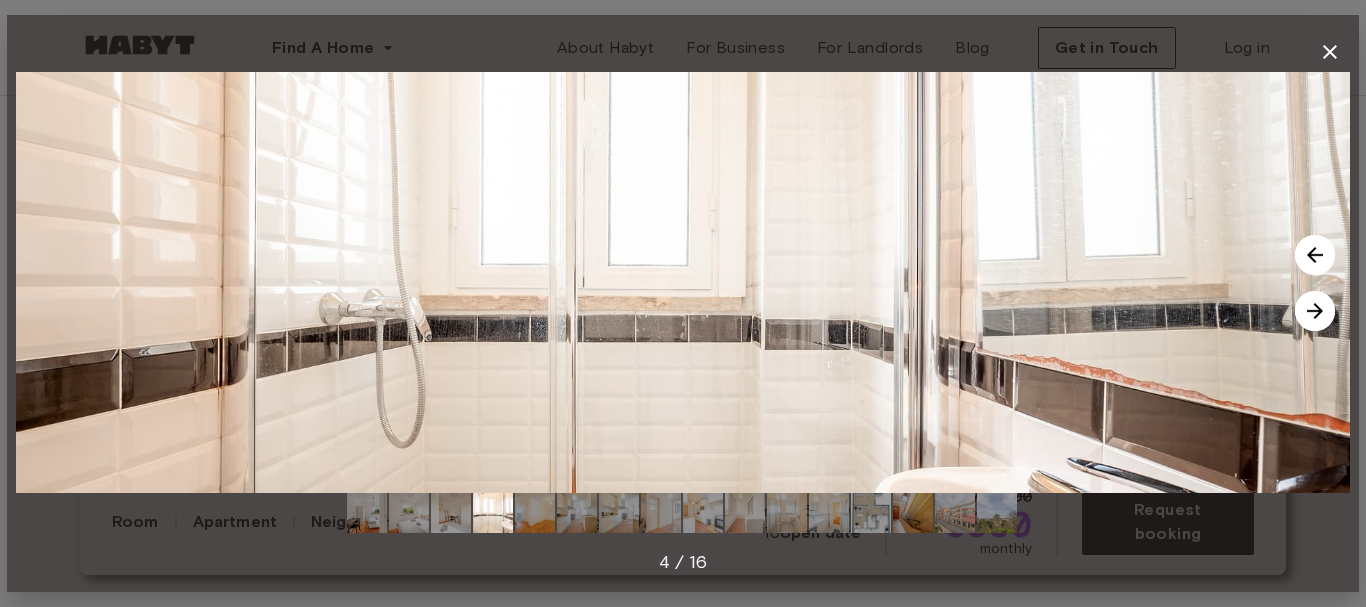 click at bounding box center (1315, 311) 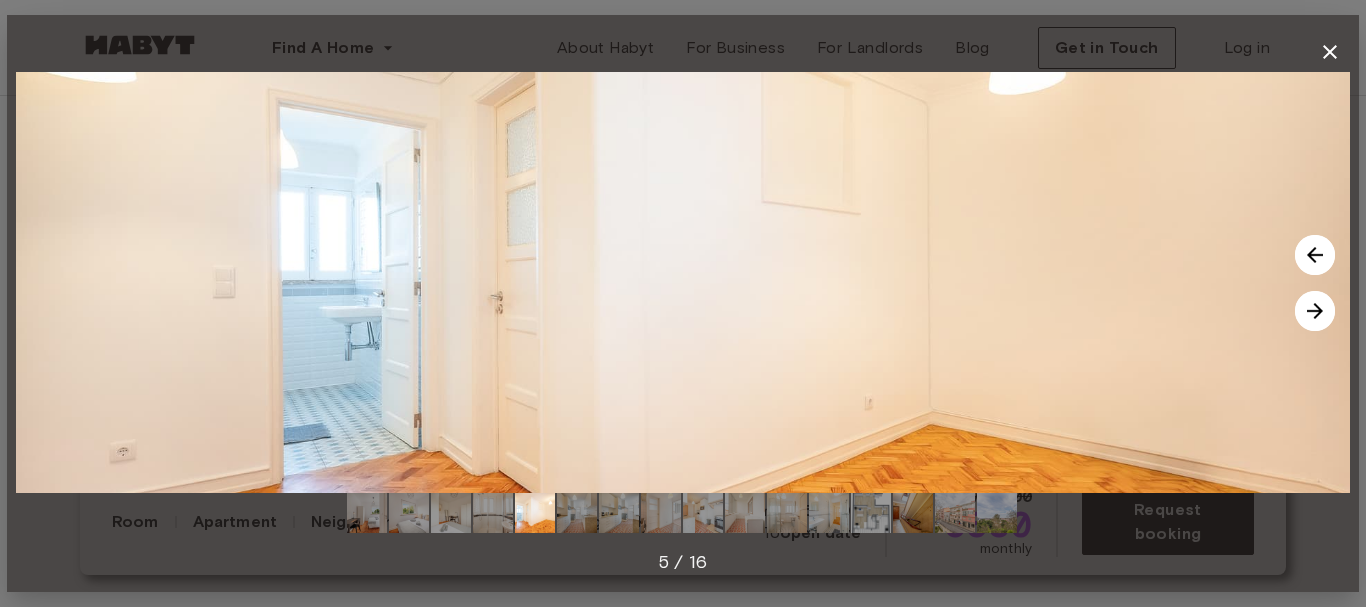 click at bounding box center [1315, 311] 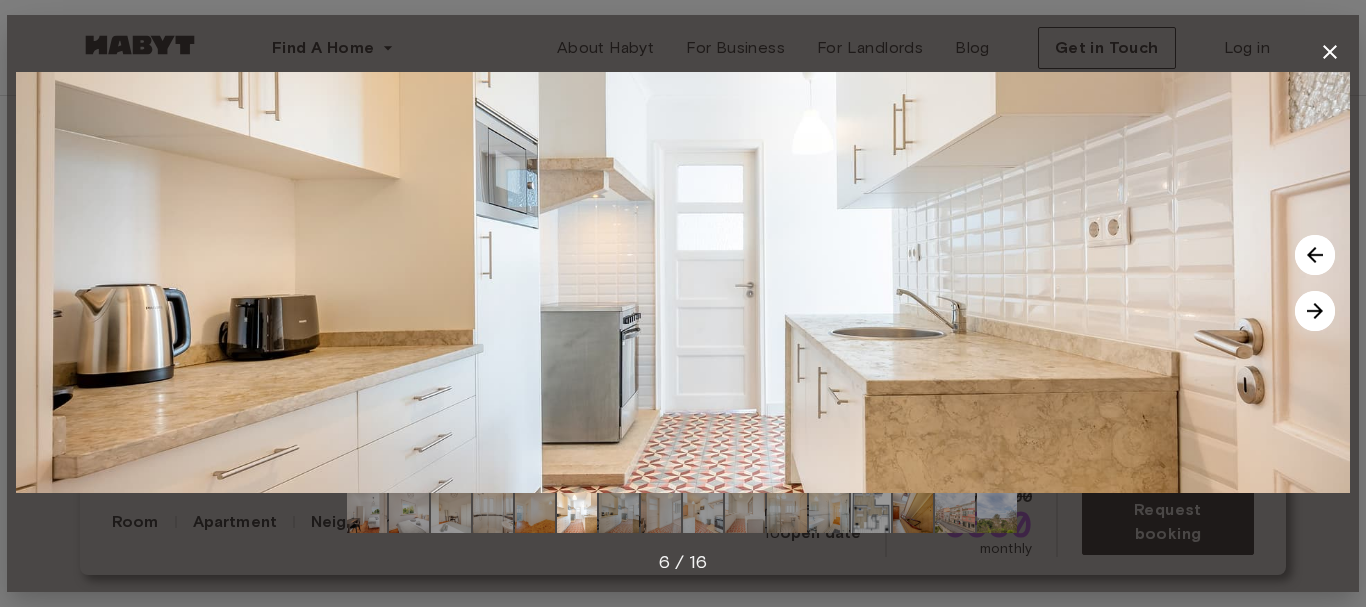 click at bounding box center [1315, 311] 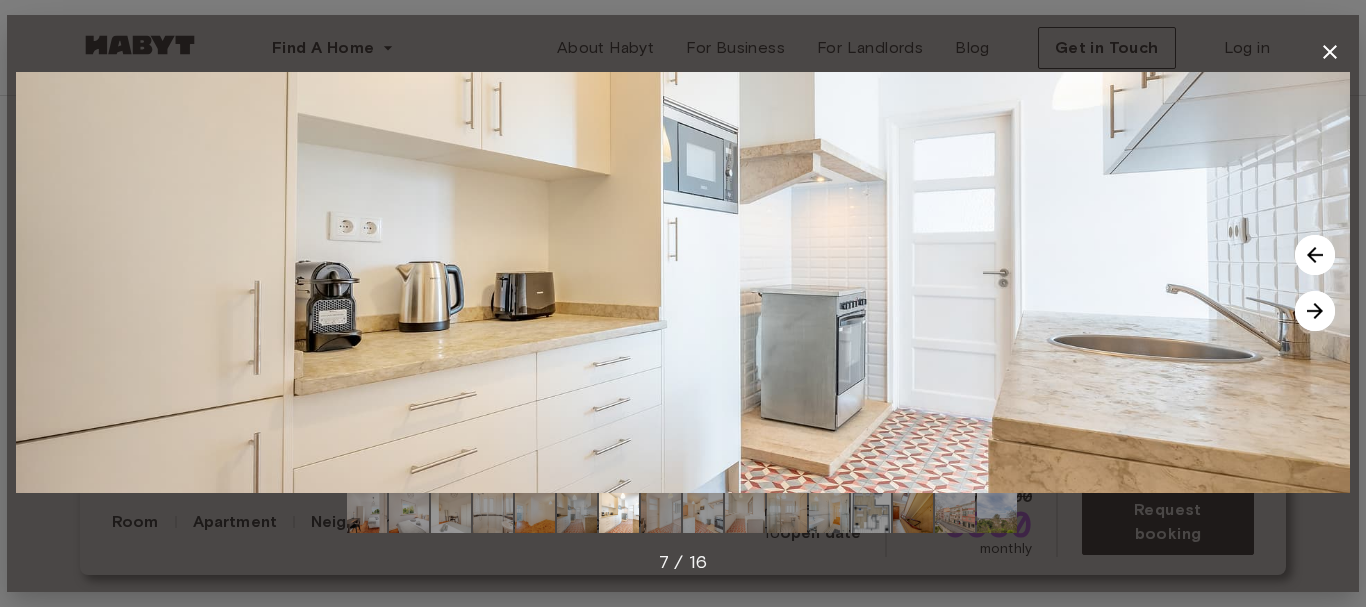 click at bounding box center (1315, 311) 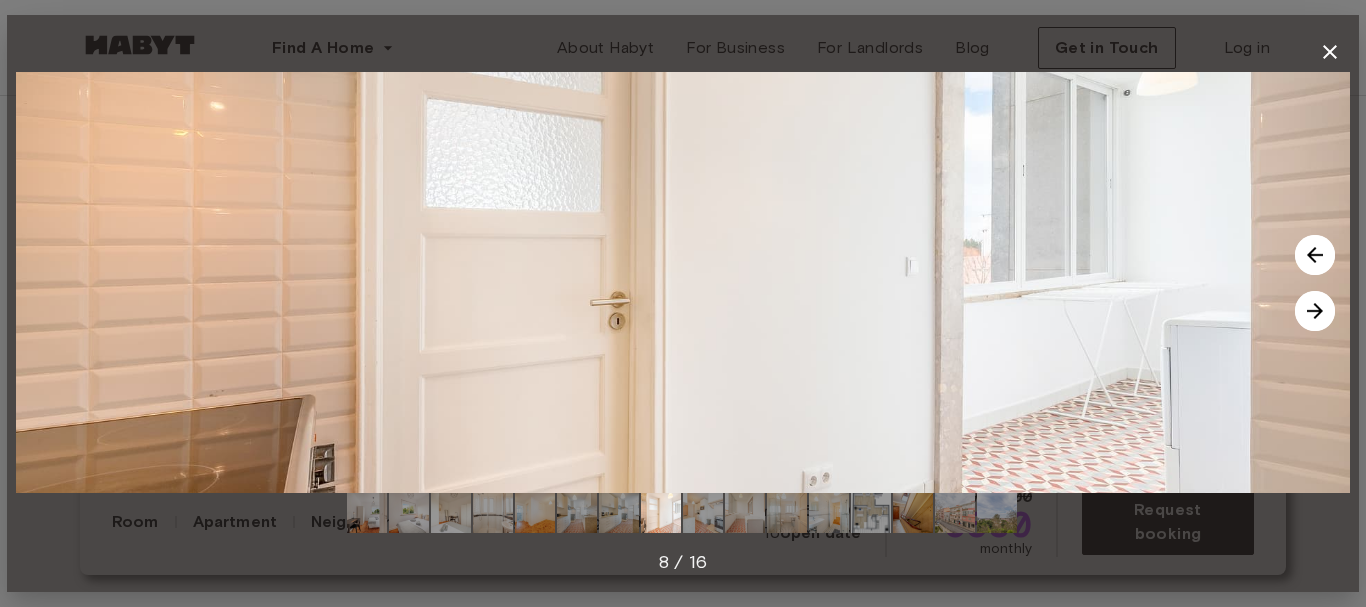 click 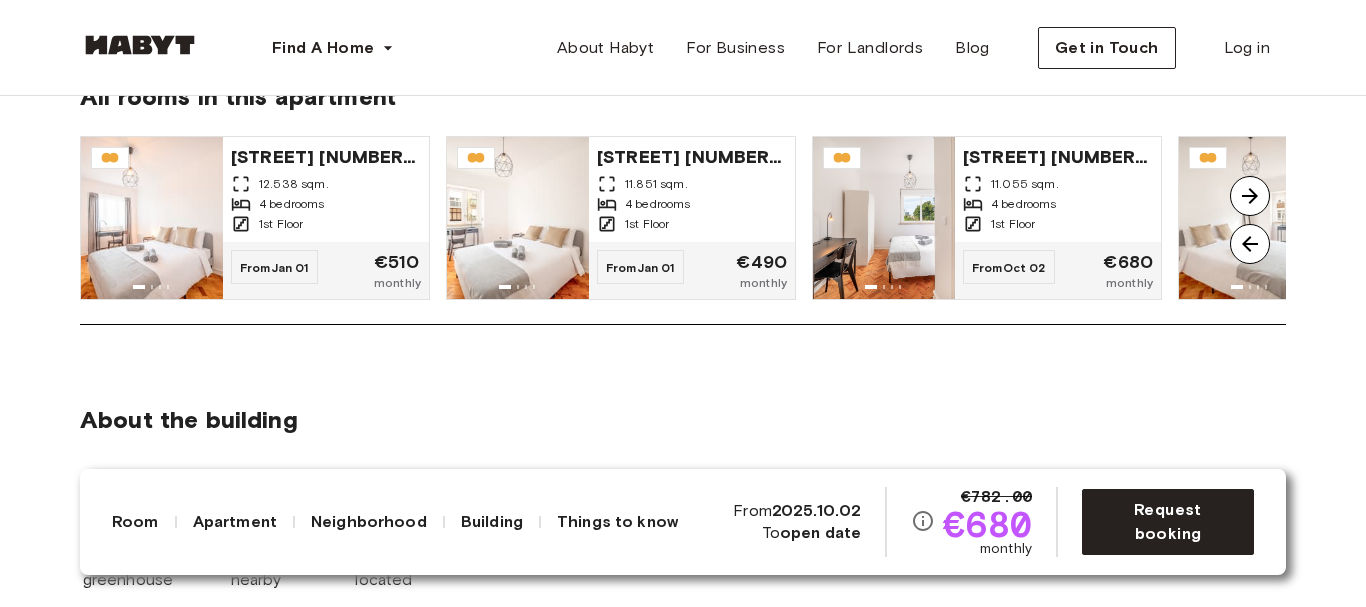 scroll, scrollTop: 1775, scrollLeft: 0, axis: vertical 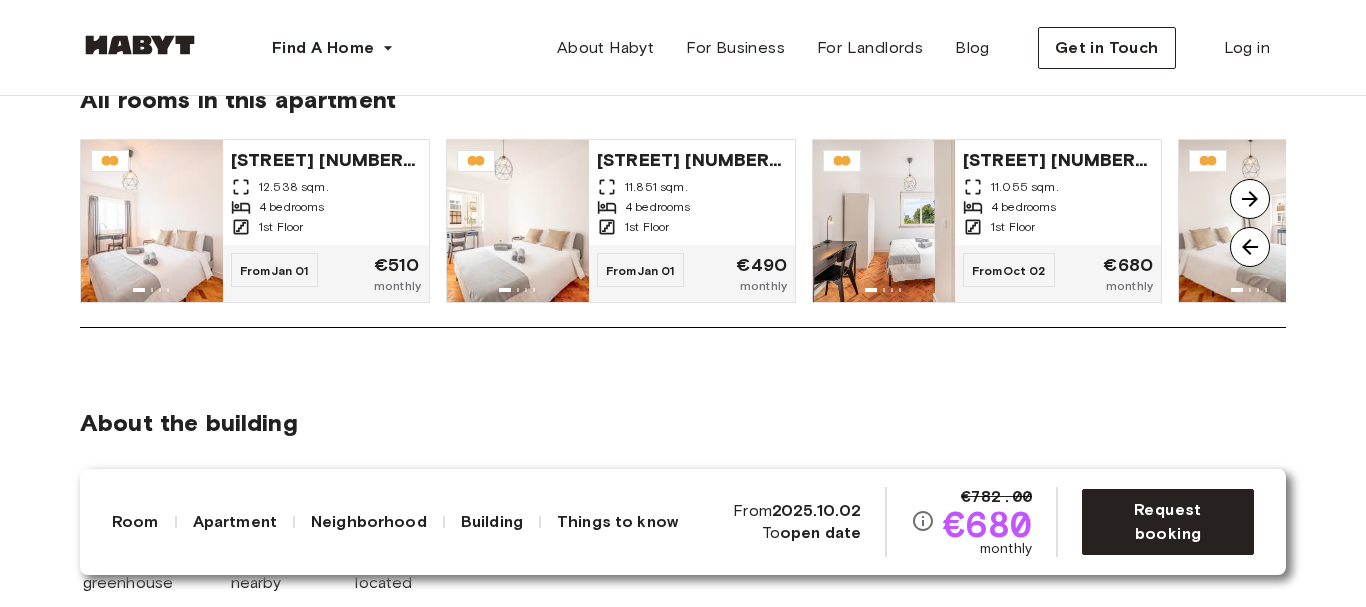 click at bounding box center [1250, 199] 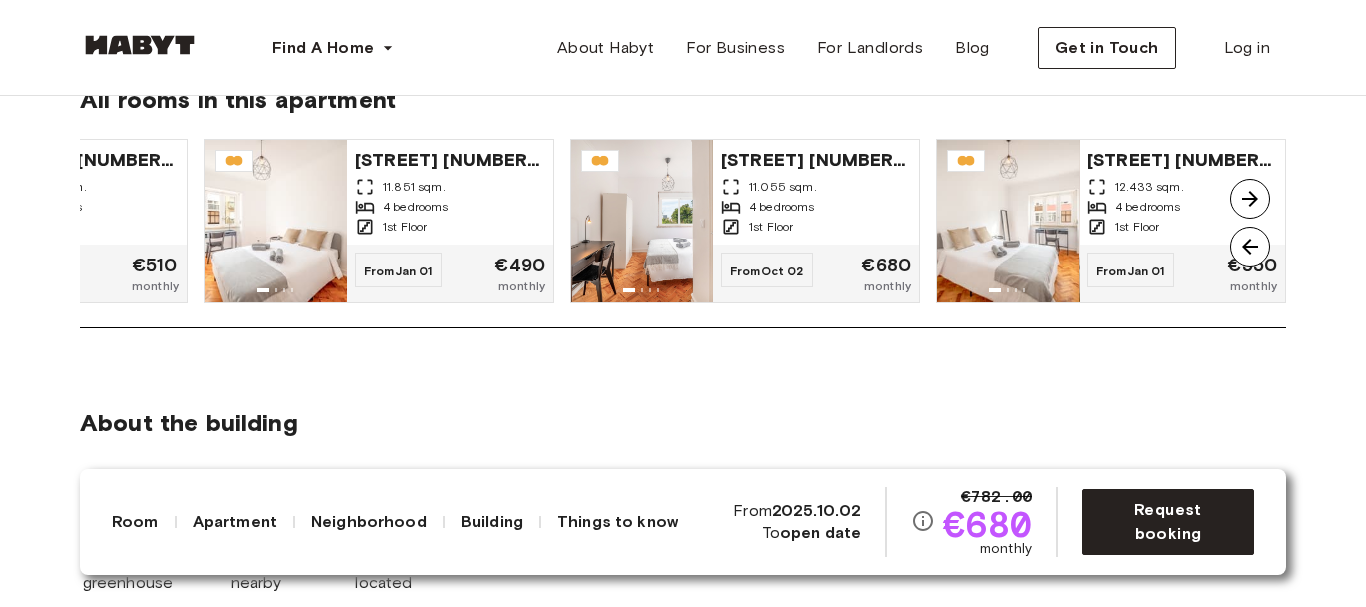 click at bounding box center (1250, 199) 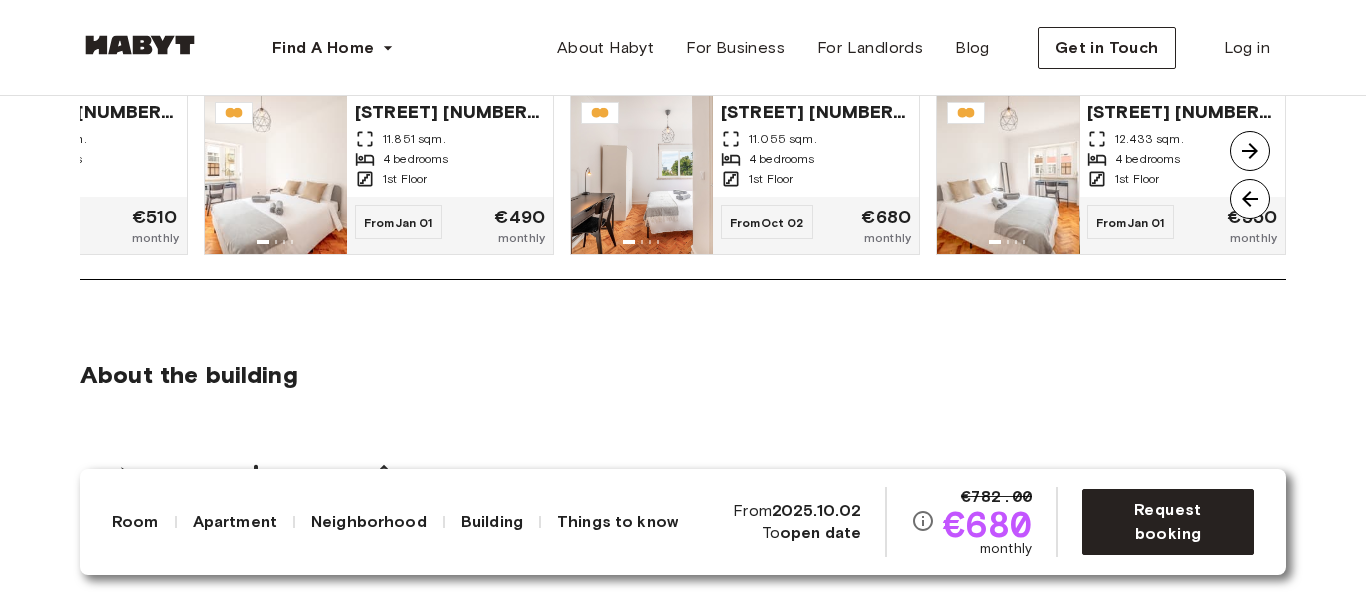scroll, scrollTop: 1822, scrollLeft: 0, axis: vertical 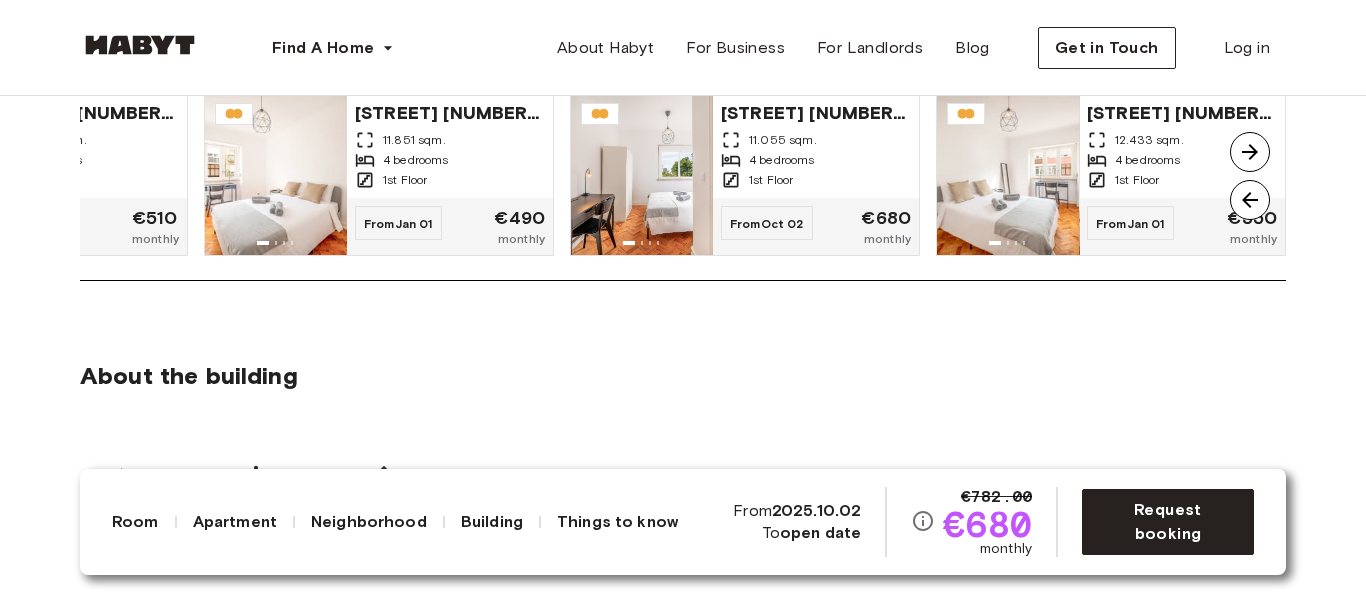 click at bounding box center (1250, 200) 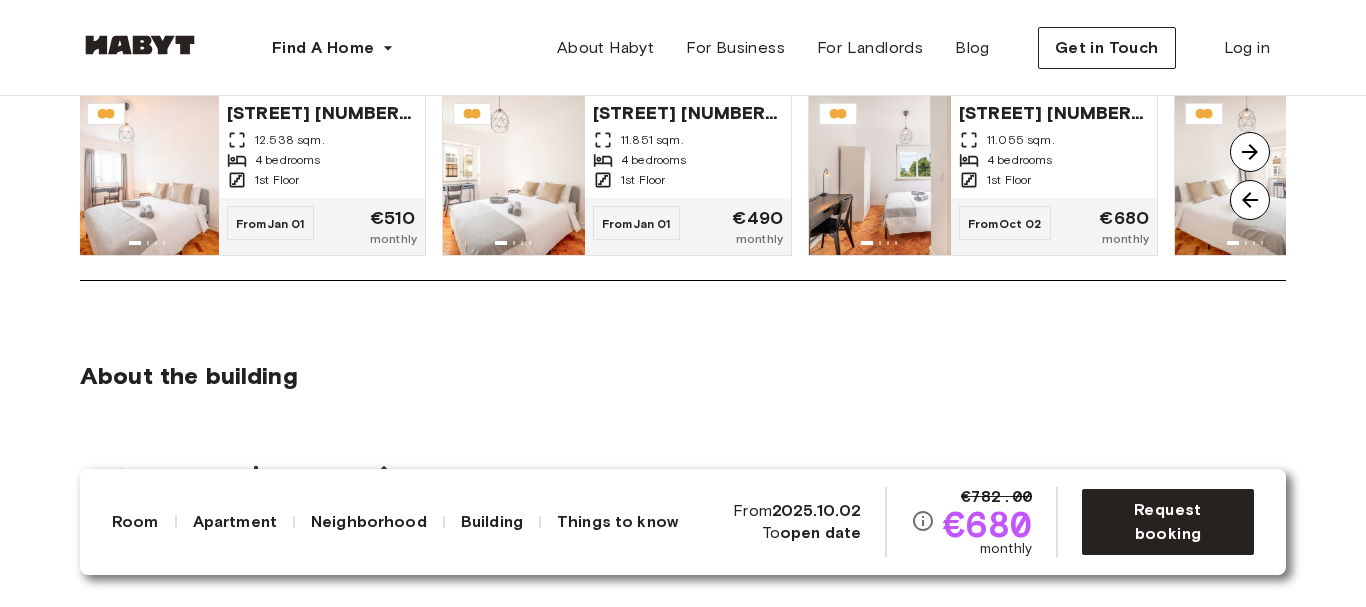 click at bounding box center [1250, 200] 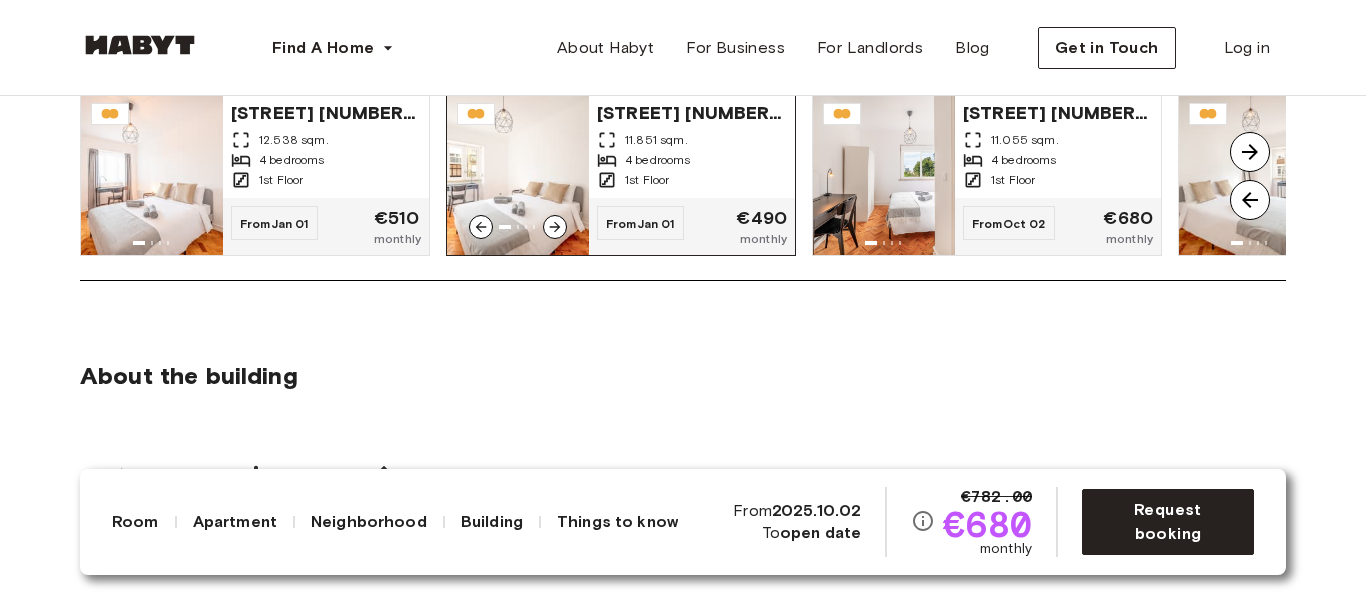 click on "Rua Barão de Sabrosa 151, 1900-088 Lisboa, Portugal 11.851 sqm. 4 bedrooms 1st Floor" at bounding box center [692, 145] 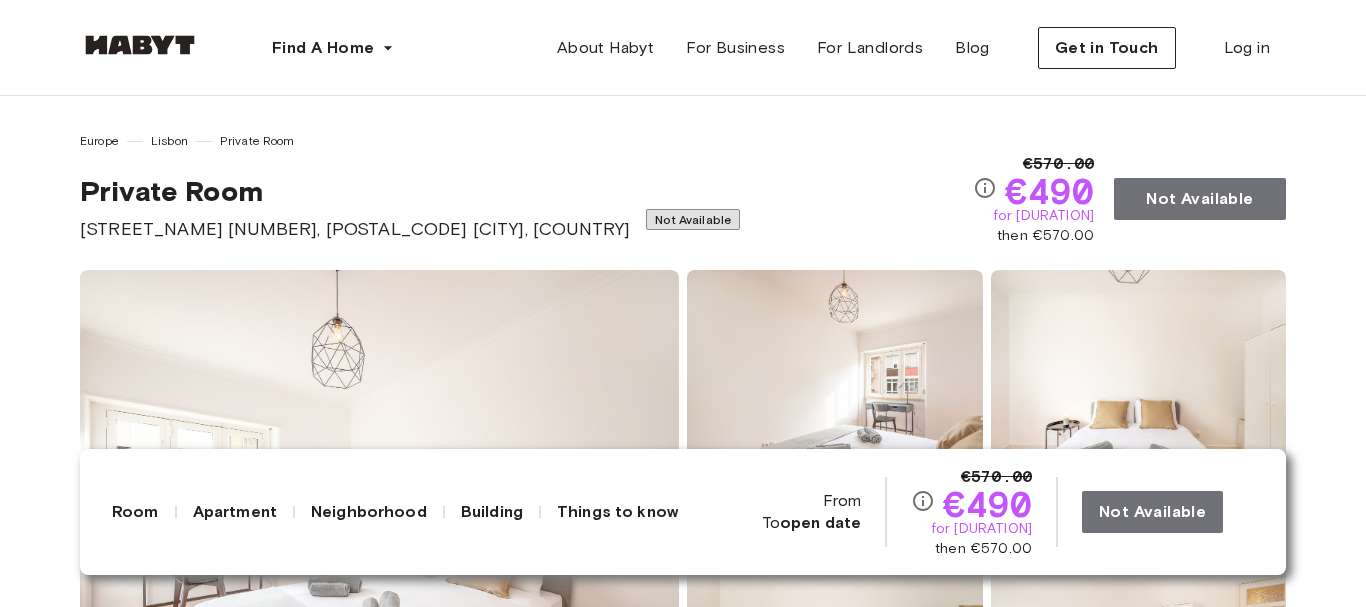 scroll, scrollTop: 206, scrollLeft: 0, axis: vertical 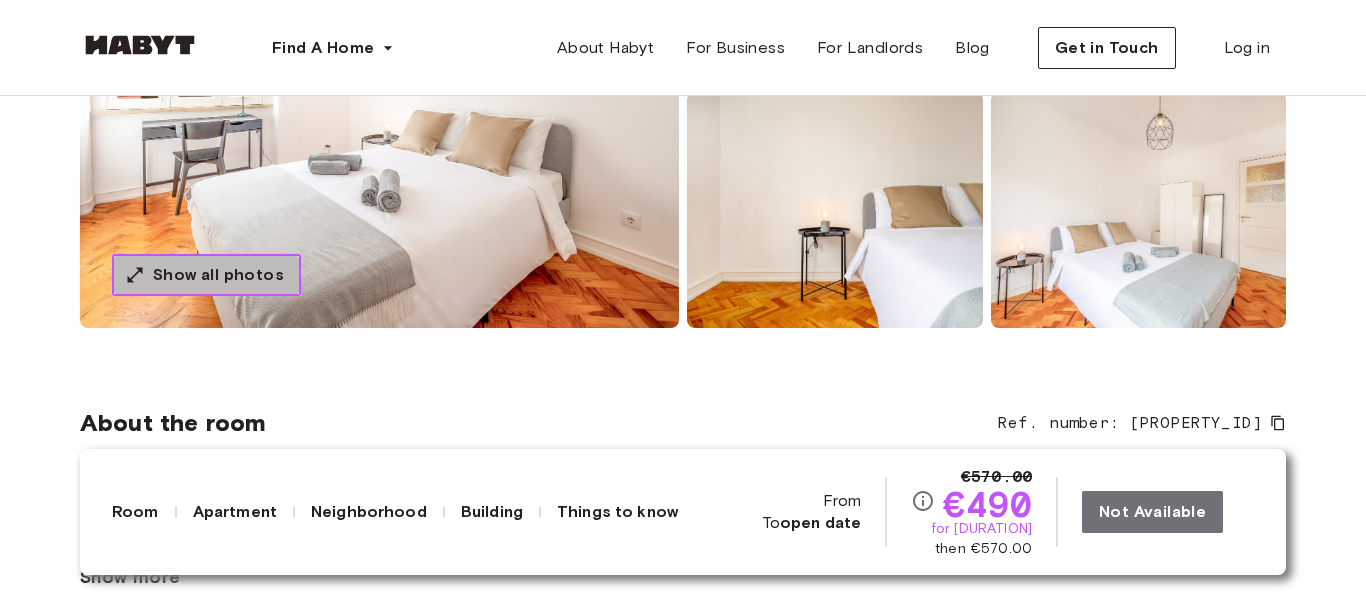 click on "Show all photos" at bounding box center [218, 275] 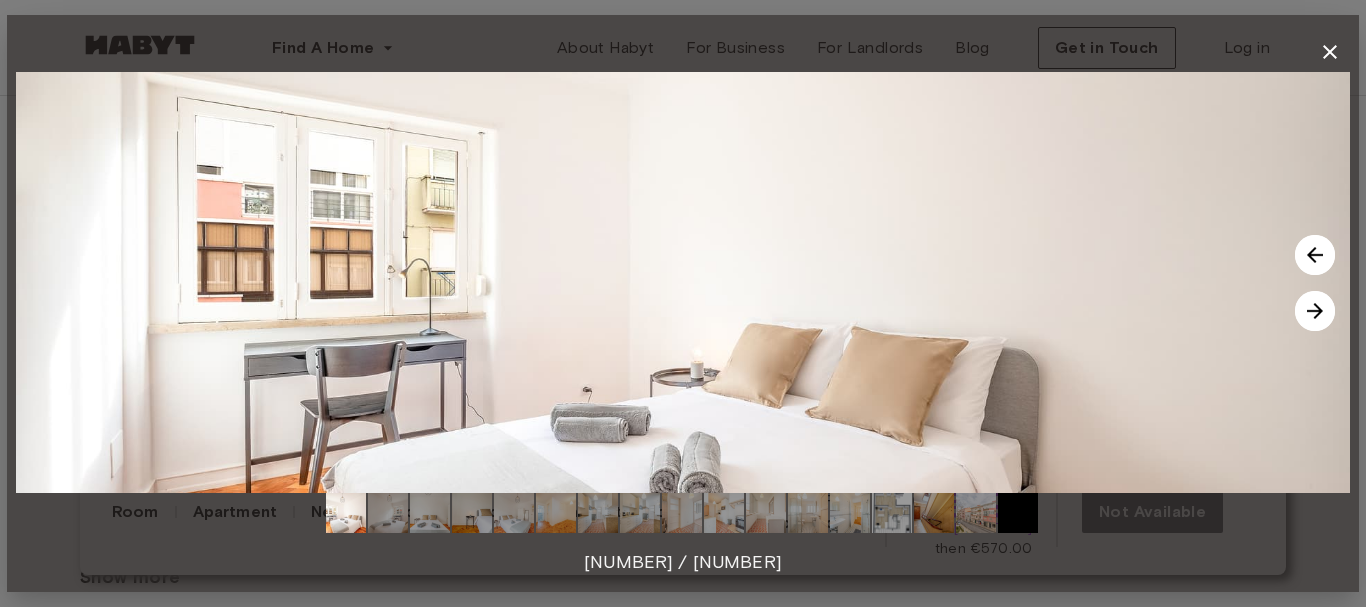 click at bounding box center [1315, 311] 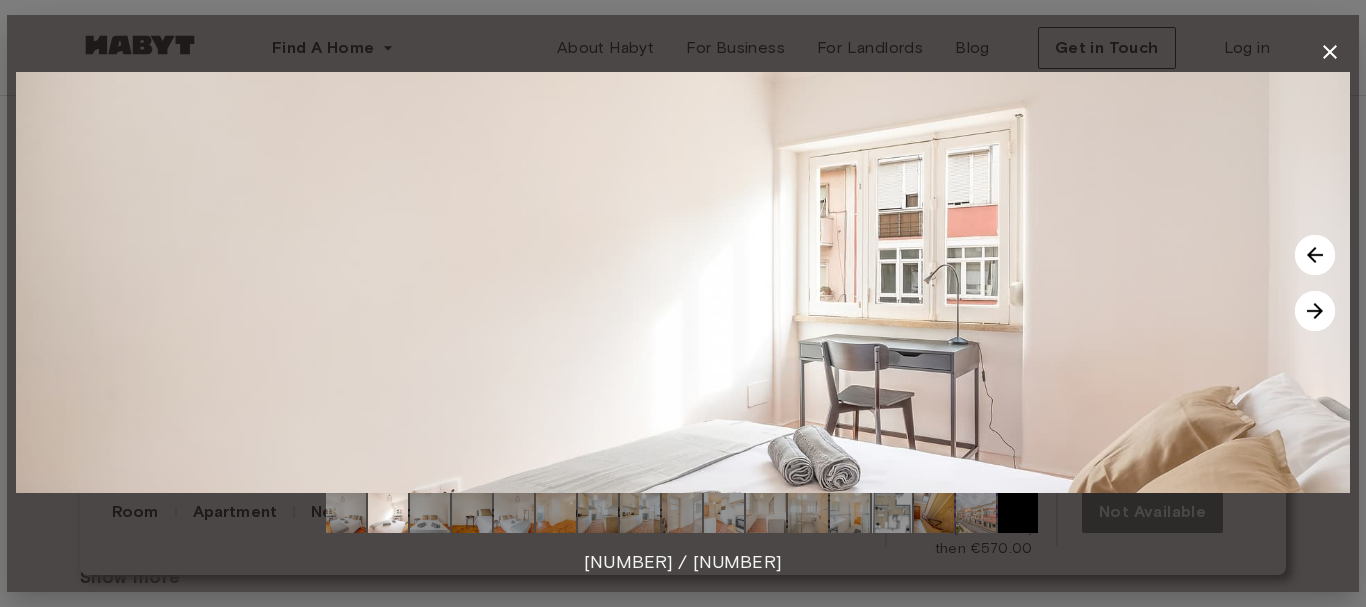 click at bounding box center (1315, 311) 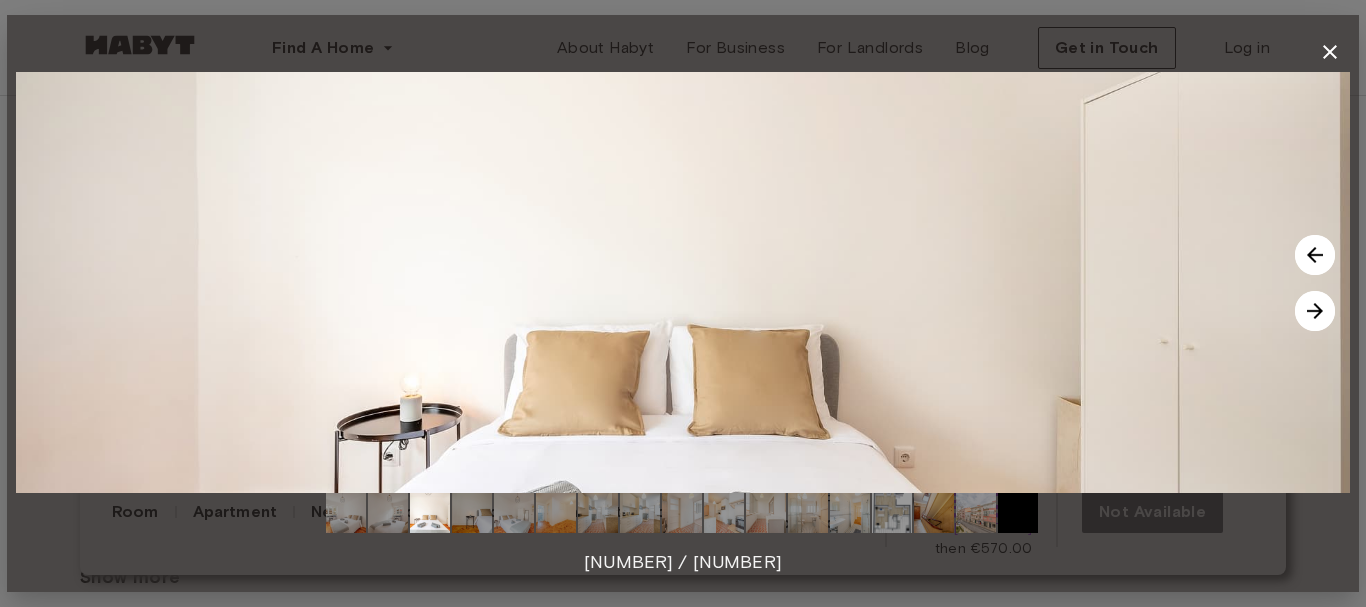 click at bounding box center [1315, 311] 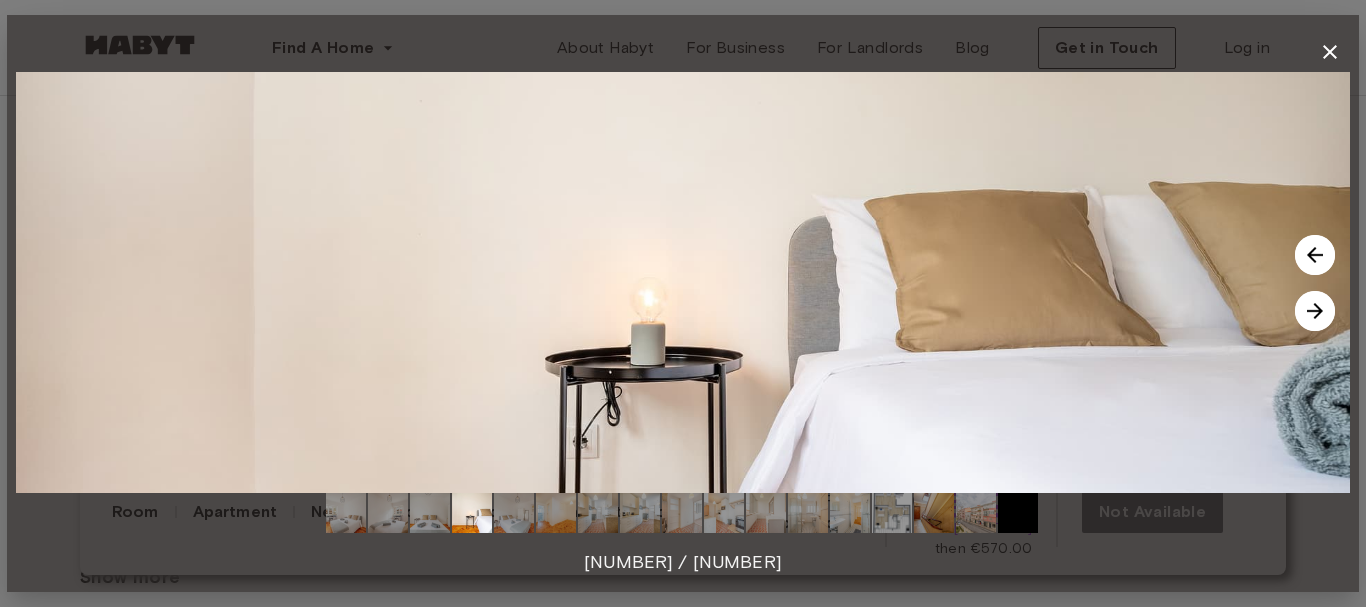 click at bounding box center (1315, 311) 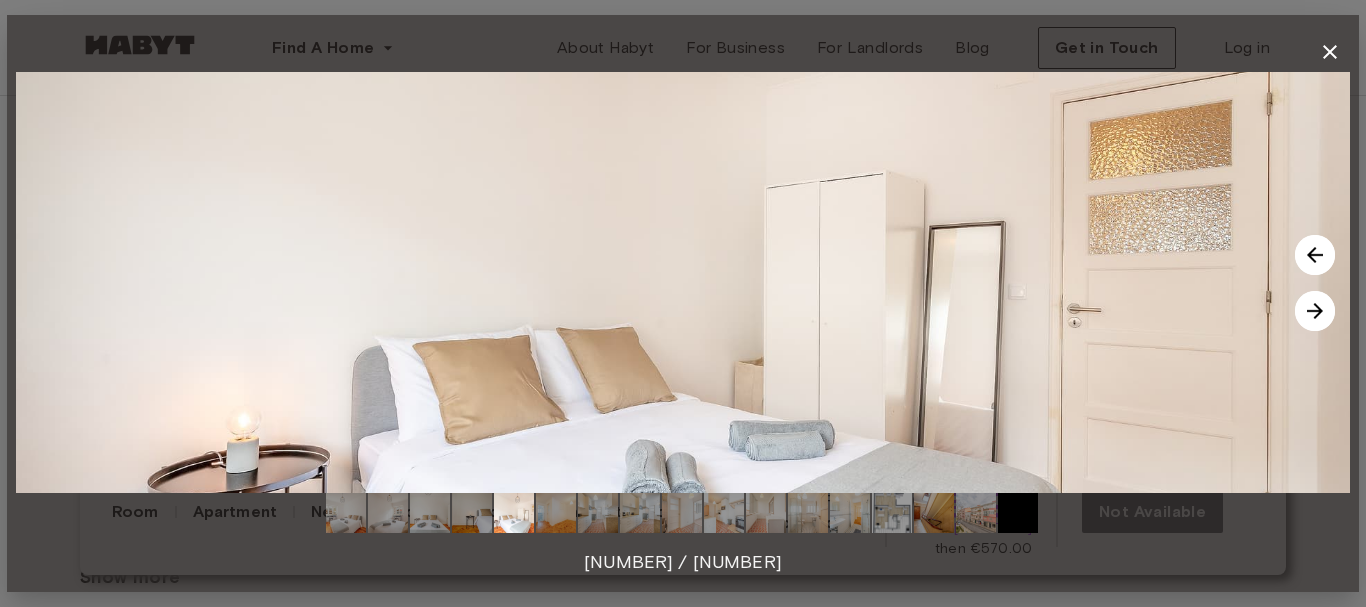 click at bounding box center (1315, 311) 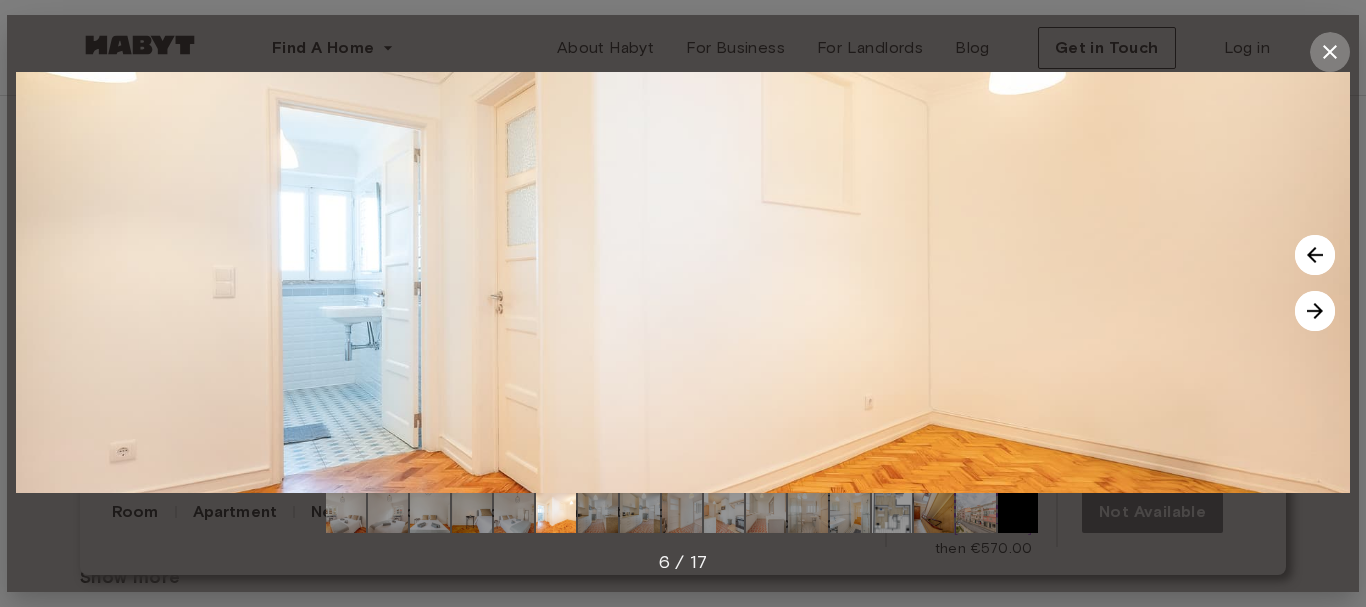click 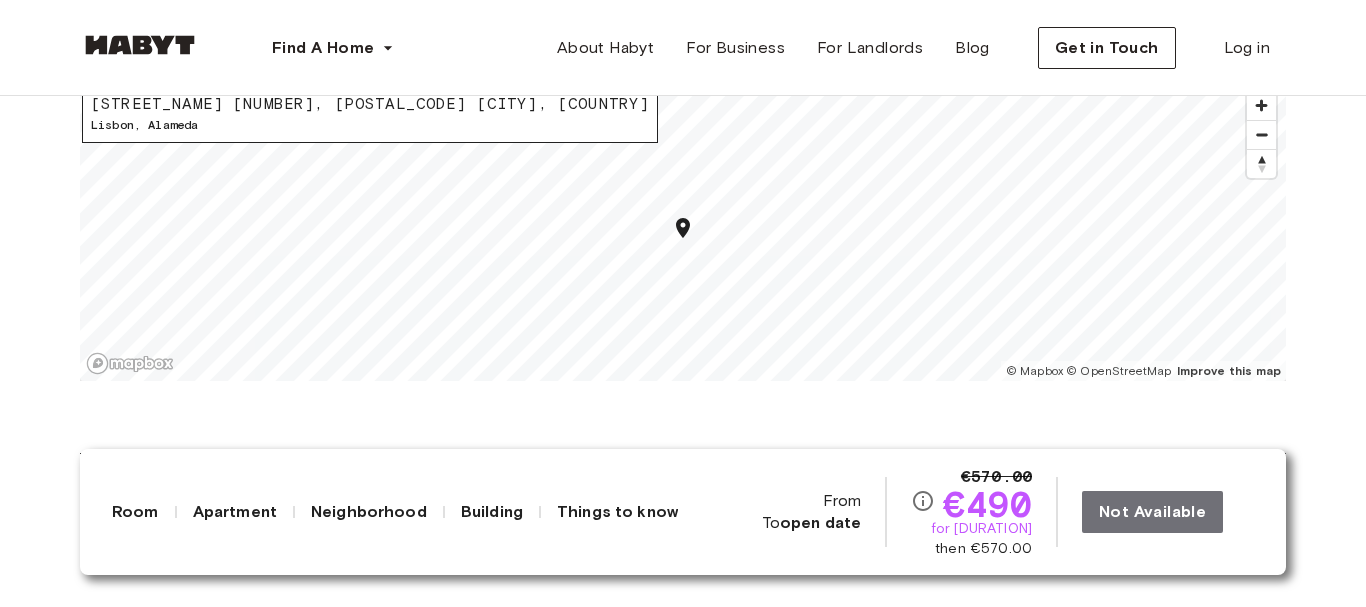 scroll, scrollTop: 2540, scrollLeft: 0, axis: vertical 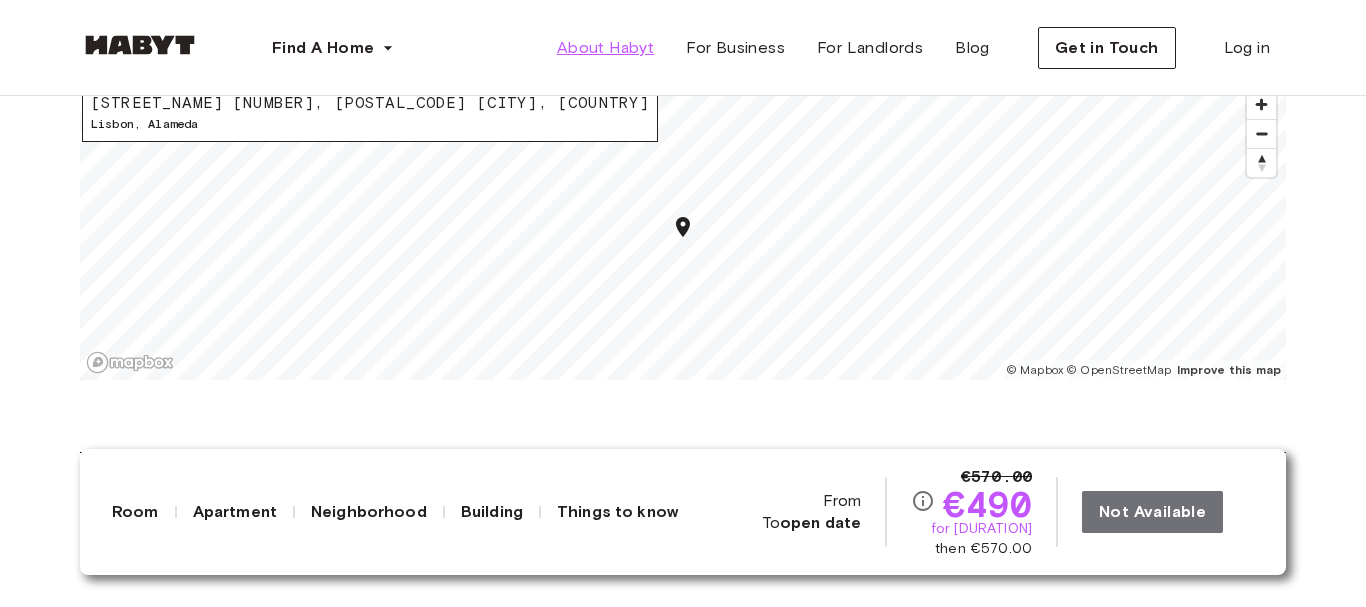 click on "About Habyt" at bounding box center [605, 48] 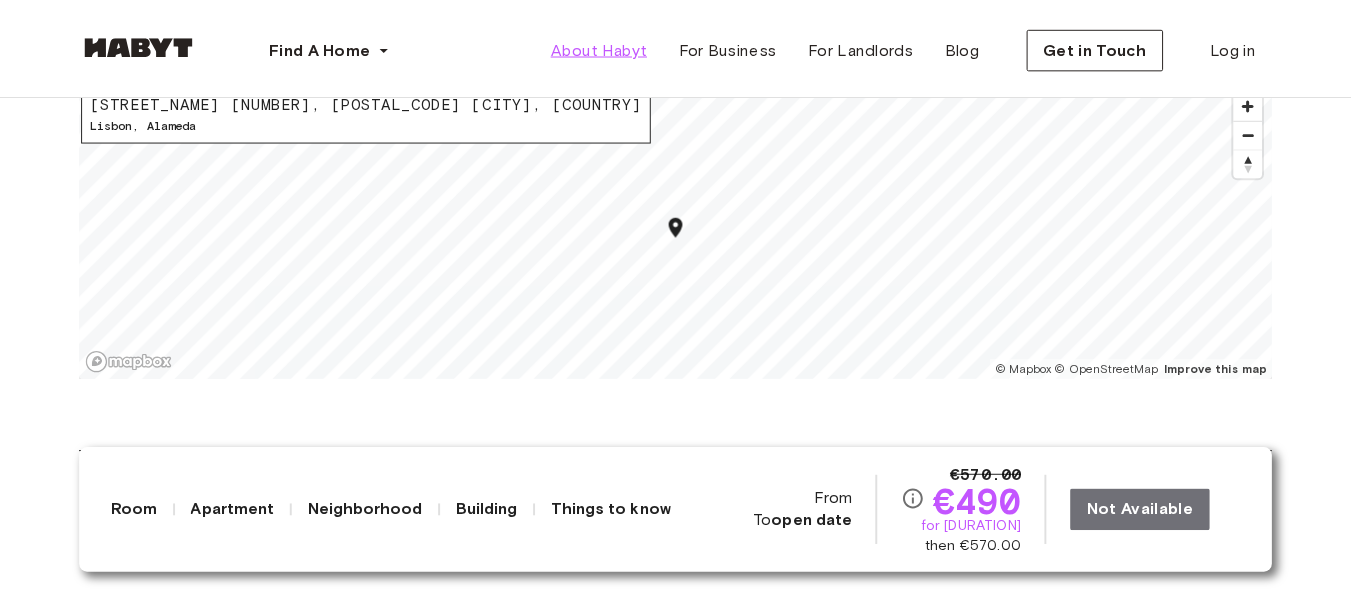 scroll, scrollTop: 0, scrollLeft: 0, axis: both 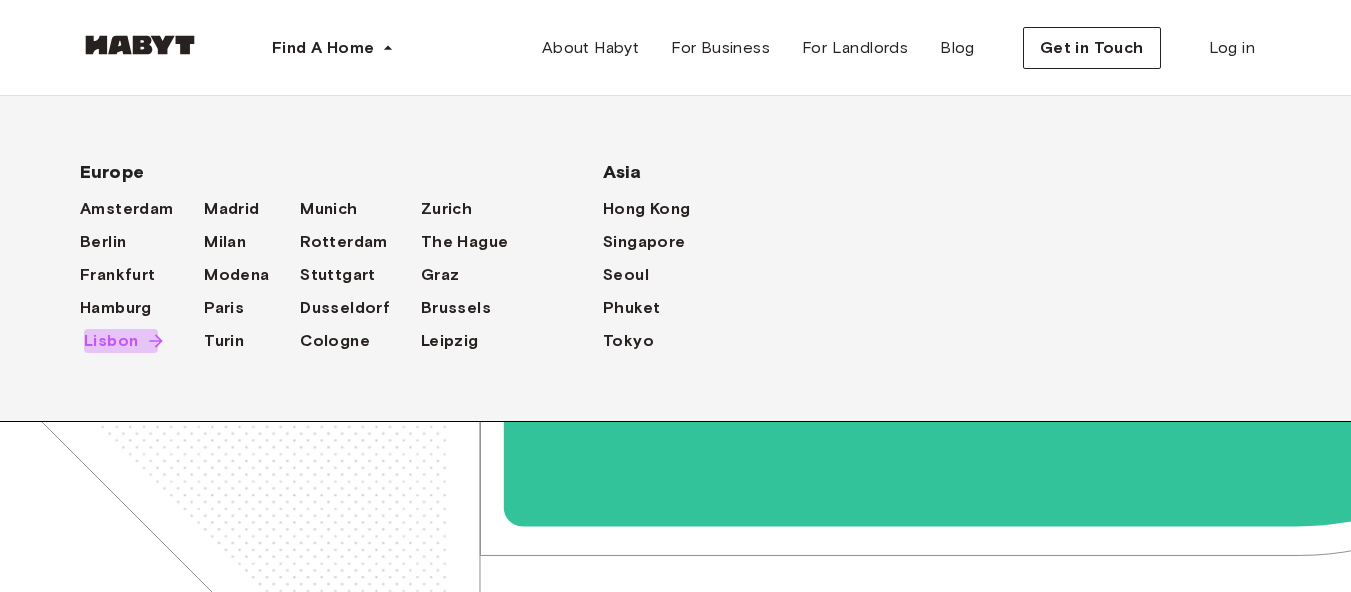 click on "Lisbon" at bounding box center [111, 341] 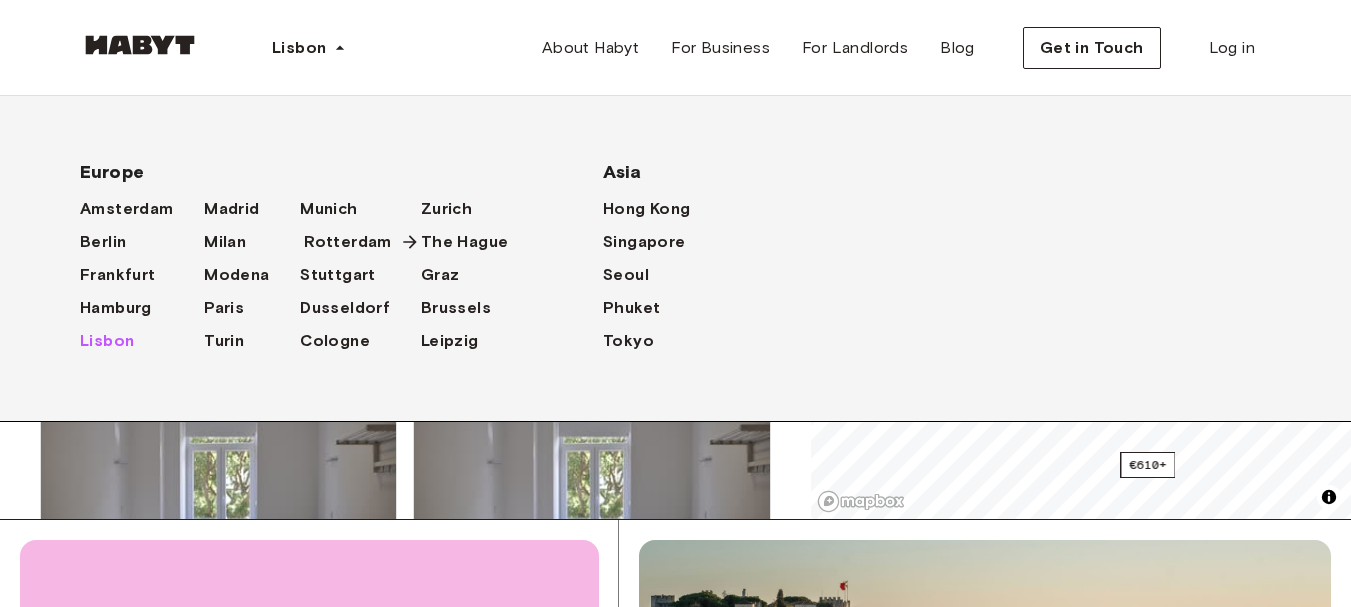 scroll, scrollTop: 369, scrollLeft: 0, axis: vertical 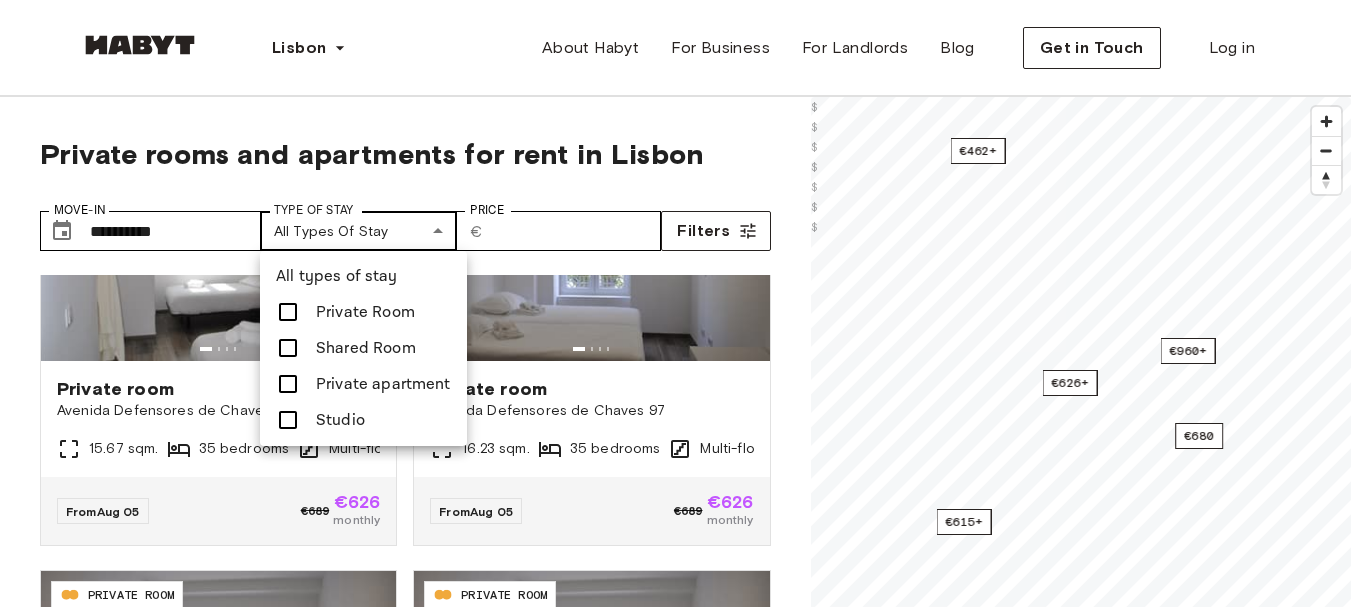 click on "[PROPERTY_ID] PRIVATE ROOM Private room [STREET_NAME] [NUMBER] [SQM] sqm. [BEDROOM_COUNT] bedrooms Multi-floors From [DATE] [PRICE] [PRICE] monthly PT-[PROPERTY_ID] PRIVATE ROOM Private room [STREET_NAME] [NUMBER] [SQM] sqm. [BEDROOM_COUNT] bedrooms Multi-floors From [DATE] [PRICE] [PRICE] monthly PT-[PROPERTY_ID] PRIVATE ROOM Private room [STREET_NAME] [NUMBER] [SQM] sqm. [BEDROOM_COUNT] bedrooms Multi-floors From [DATE] [PRICE] [PRICE] monthly PT-[PROPERTY_ID] PRIVATE ROOM Private room [STREET_NAME] [NUMBER] [SQM] sqm. [BEDROOM_COUNT] bedrooms Multi-floors From [DATE] [PRICE] [PRICE] monthly" at bounding box center [683, 2384] 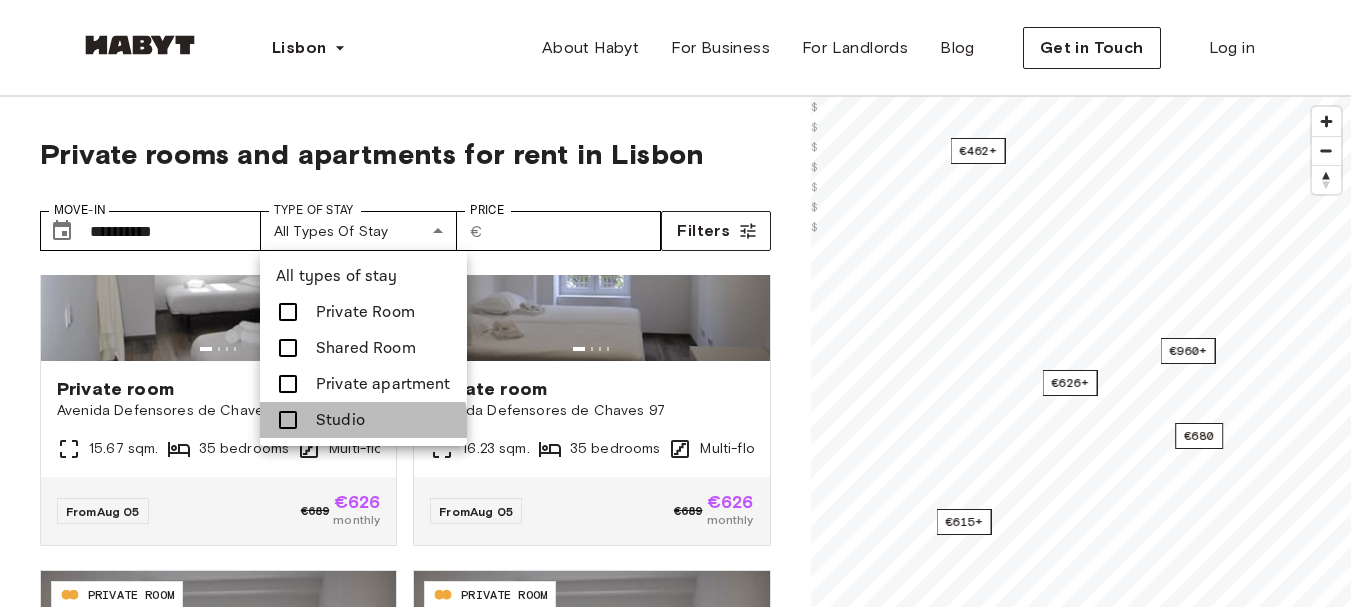 click on "Studio" at bounding box center [363, 420] 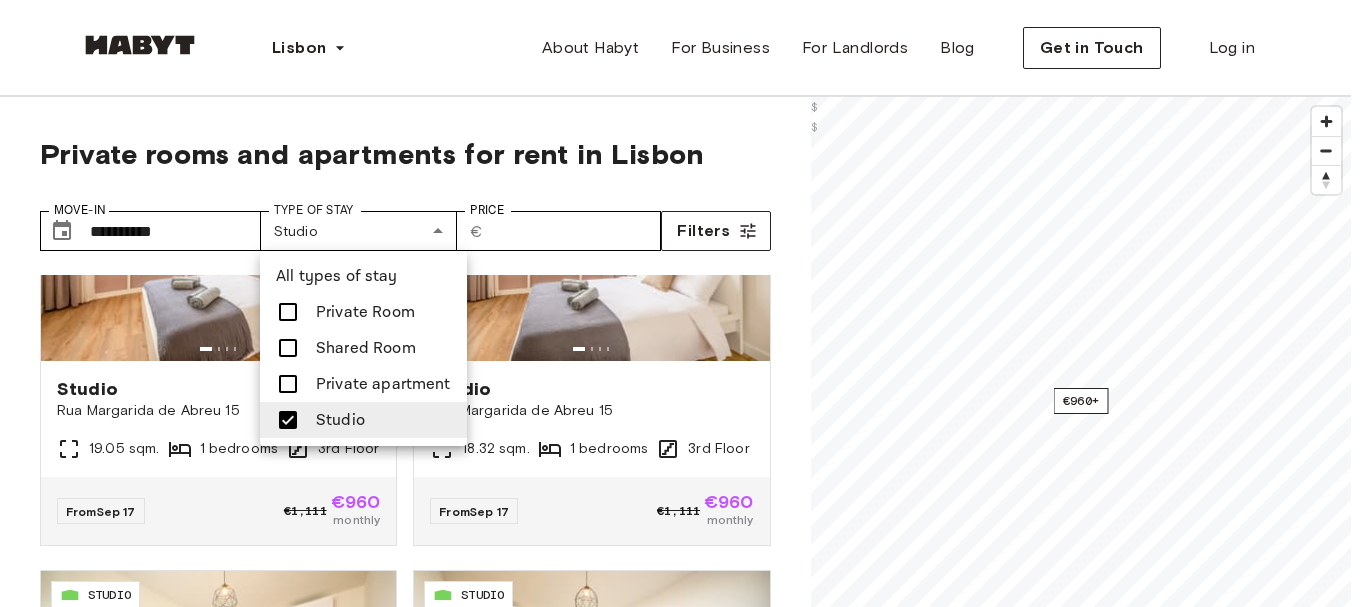 drag, startPoint x: 771, startPoint y: 370, endPoint x: 759, endPoint y: 402, distance: 34.176014 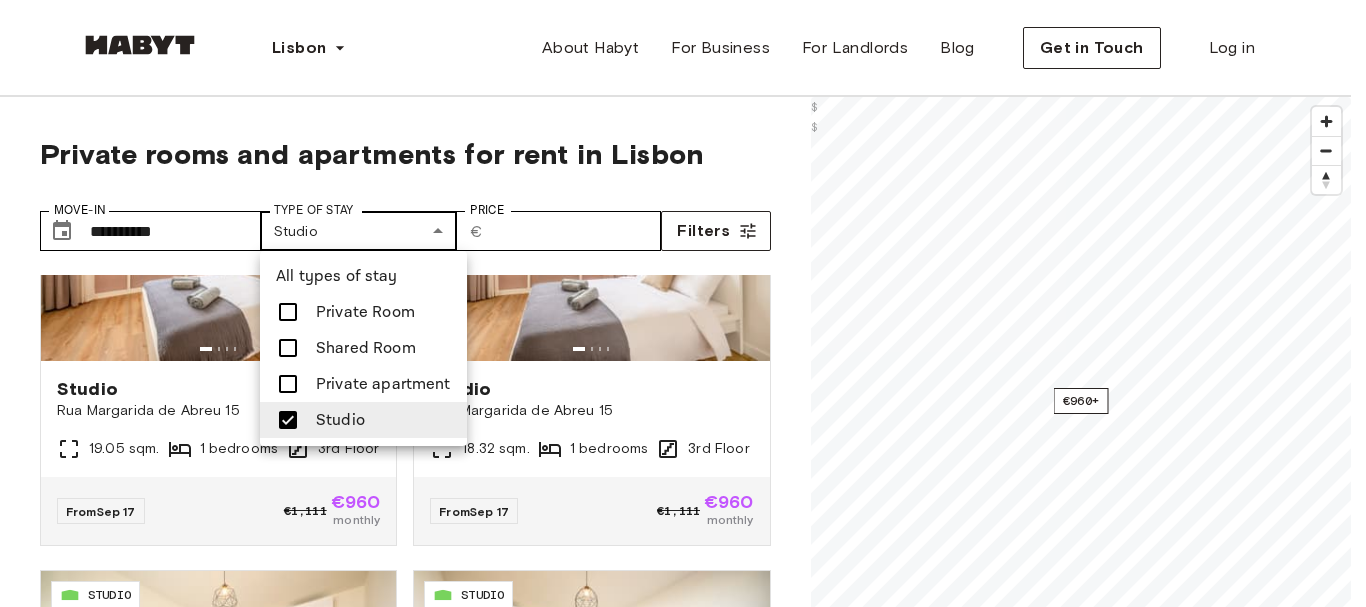 click on "[PROPERTY_ID] STUDIO Studio [STREET_NAME] [NUMBER] [SQM] sqm. [BEDROOM_COUNT] bedrooms [FLOOR] Floor From [DATE] [PRICE] [PRICE] monthly PT-[PROPERTY_ID] STUDIO Studio [STREET_NAME] [NUMBER] [SQM] sqm. [BEDROOM_COUNT] bedrooms [FLOOR] Floor From [DATE] [PRICE] [PRICE] monthly PT-[PROPERTY_ID] STUDIO Studio [STREET_NAME] [NUMBER] [SQM] sqm. [BEDROOM_COUNT] bedrooms [FLOOR] Floor From [DATE] [PRICE] [PRICE] monthly PT-[PROPERTY_ID] STUDIO Studio [STREET_NAME] [NUMBER] [SQM] sqm. [BEDROOM_COUNT] bedrooms [FLOOR] Floor From [DATE] [PRICE] [PRICE] monthly PT-[PROPERTY_ID] STUDIO Studio [STREET_NAME] [NUMBER] [SQM] sqm. [BEDROOM_COUNT] bedrooms [FLOOR] Floor" at bounding box center (683, 2384) 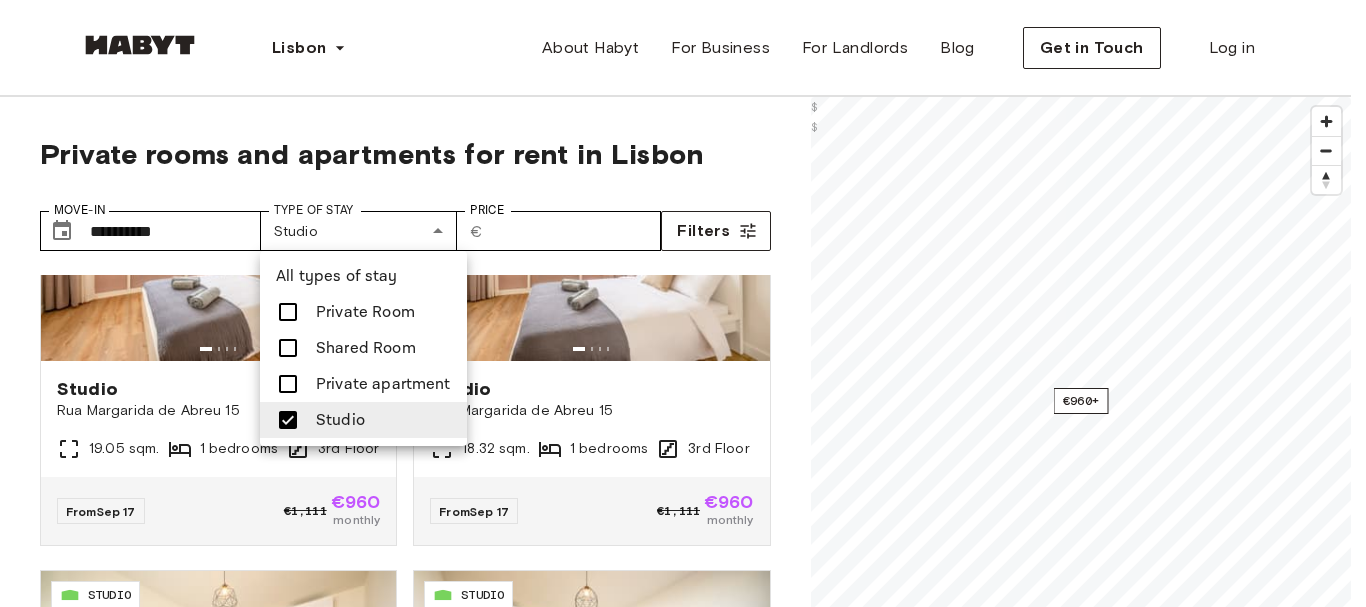 click at bounding box center [288, 384] 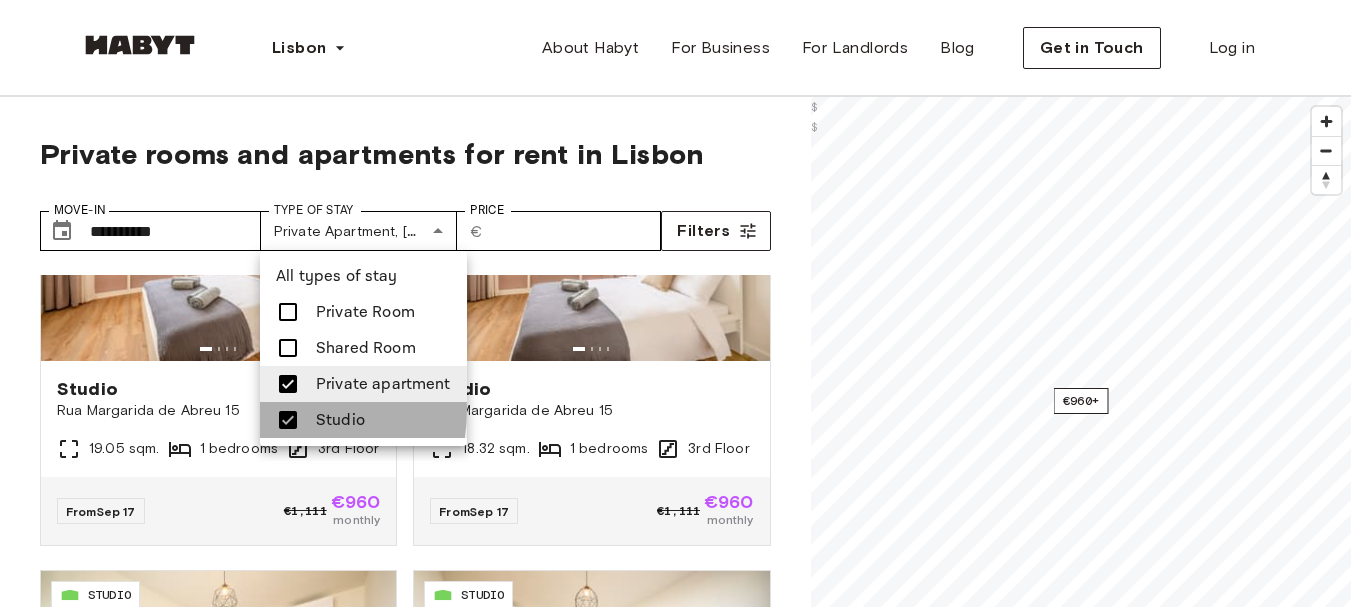 click at bounding box center (288, 420) 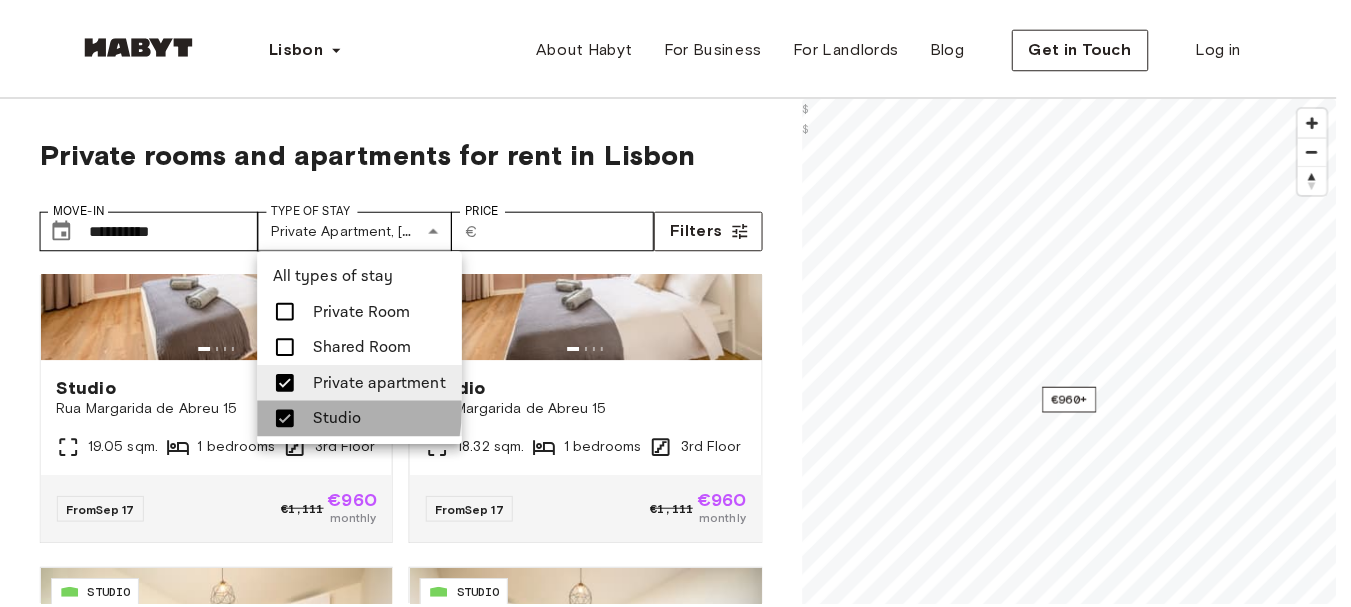 scroll, scrollTop: 0, scrollLeft: 0, axis: both 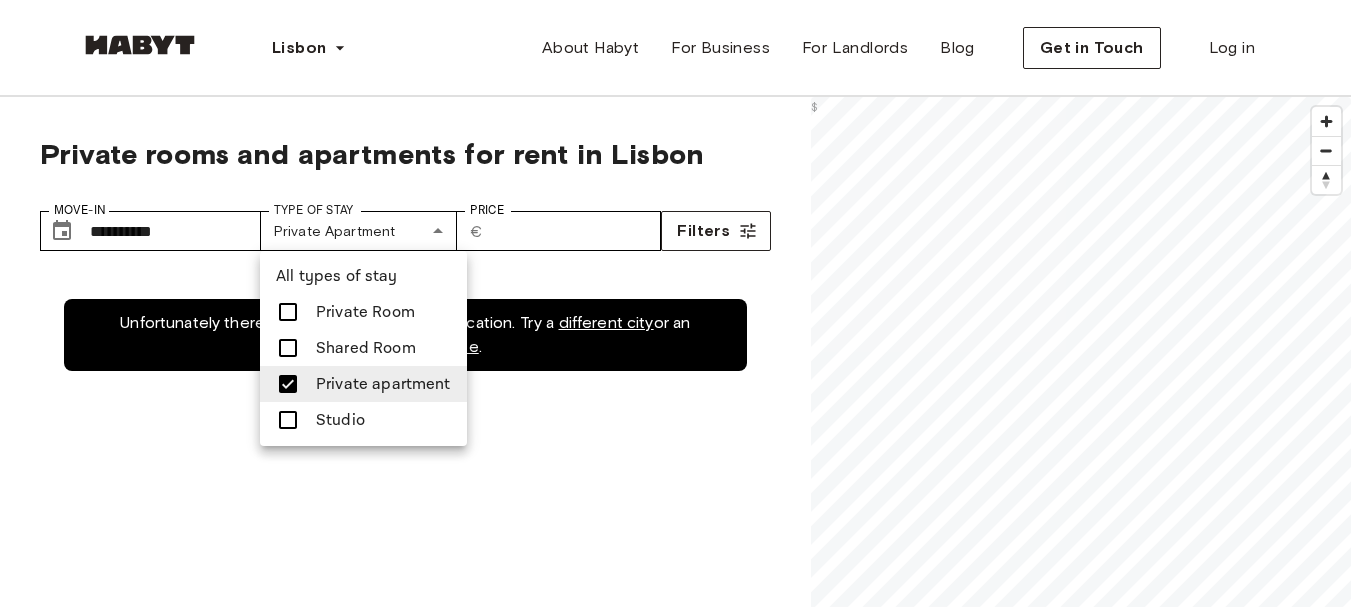 click at bounding box center (288, 348) 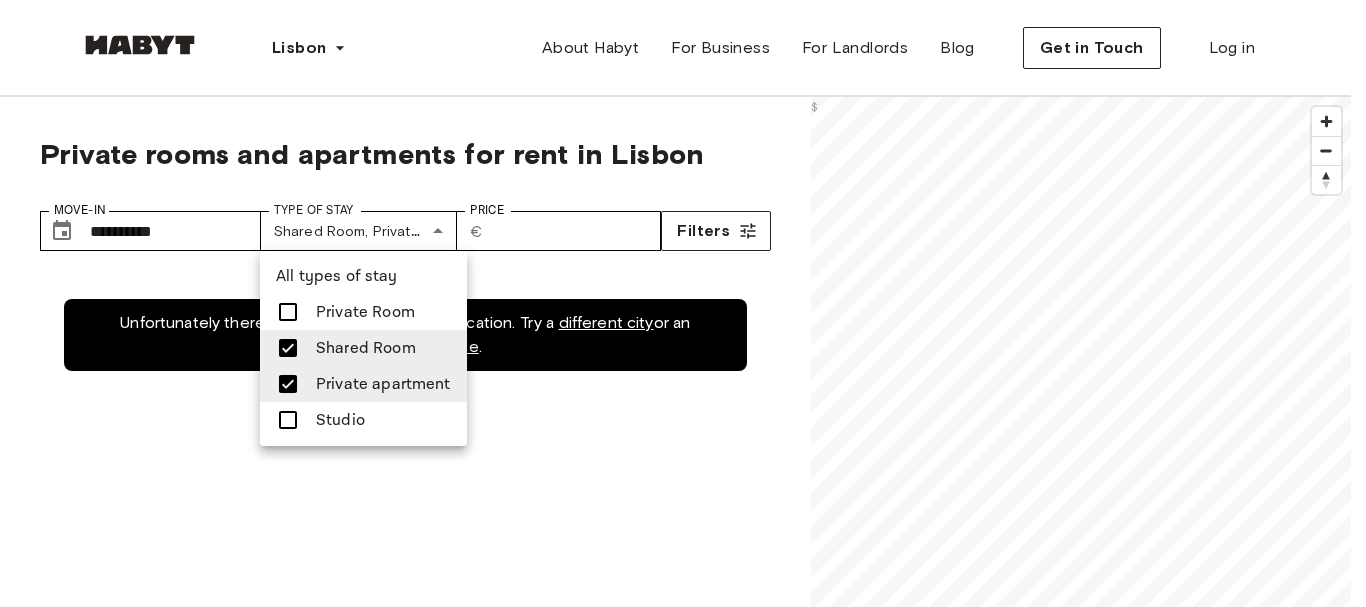 click at bounding box center [288, 348] 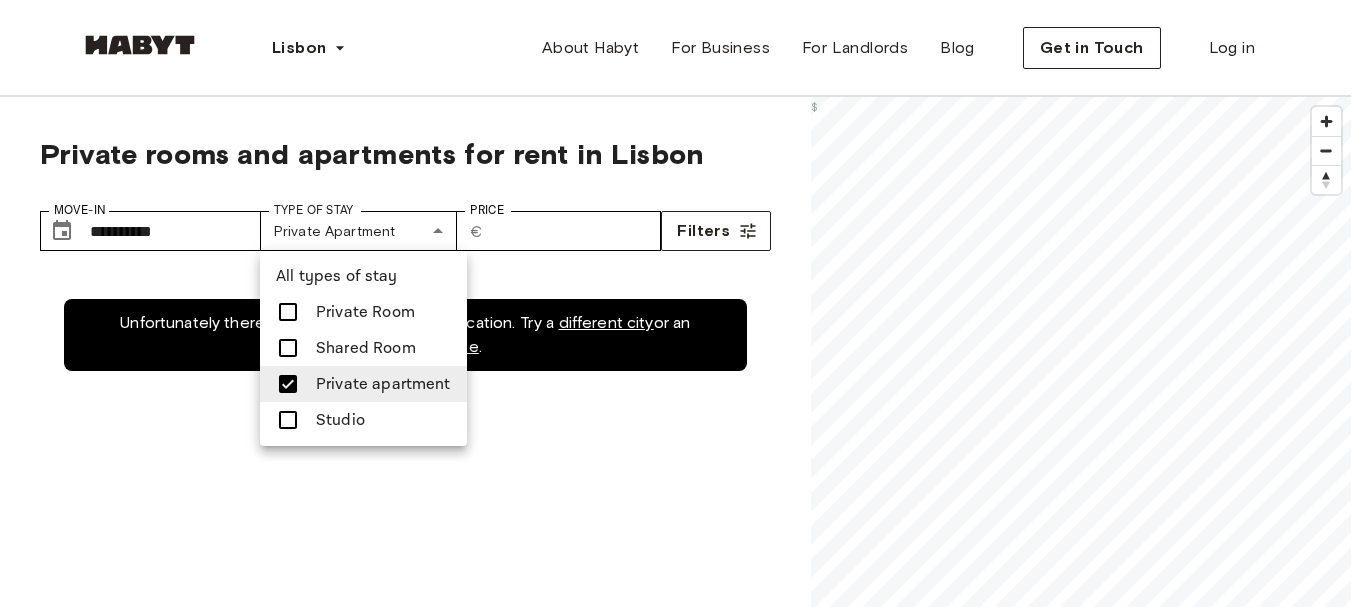 type on "**********" 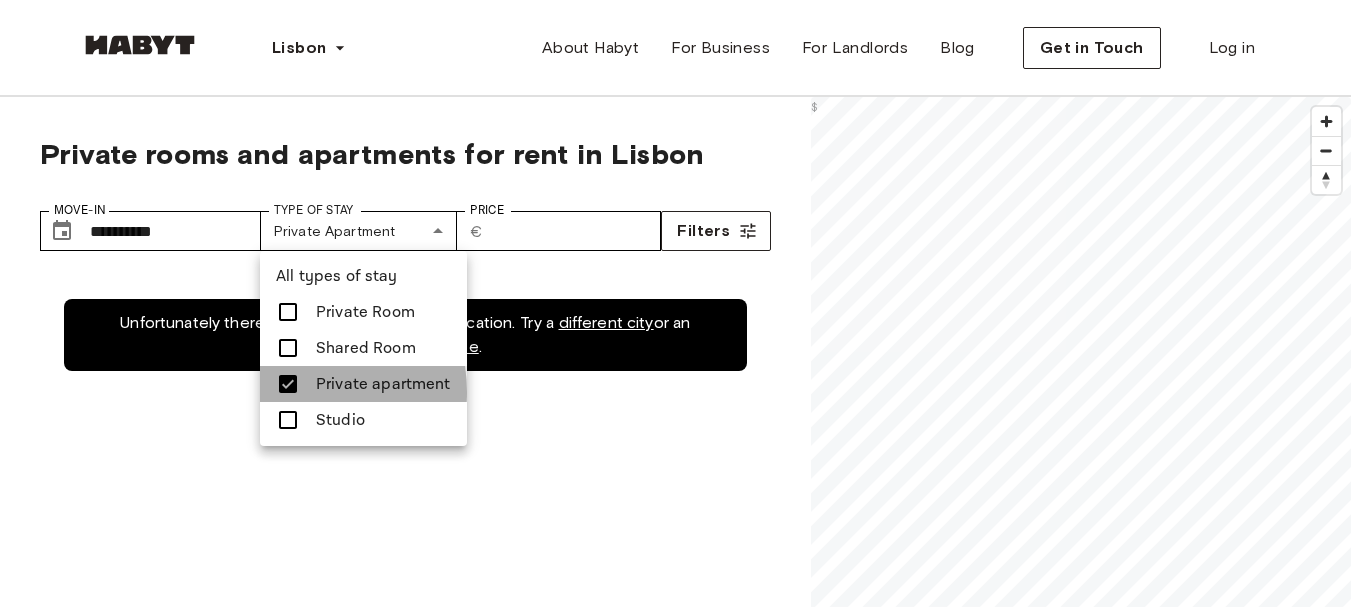 click at bounding box center [288, 384] 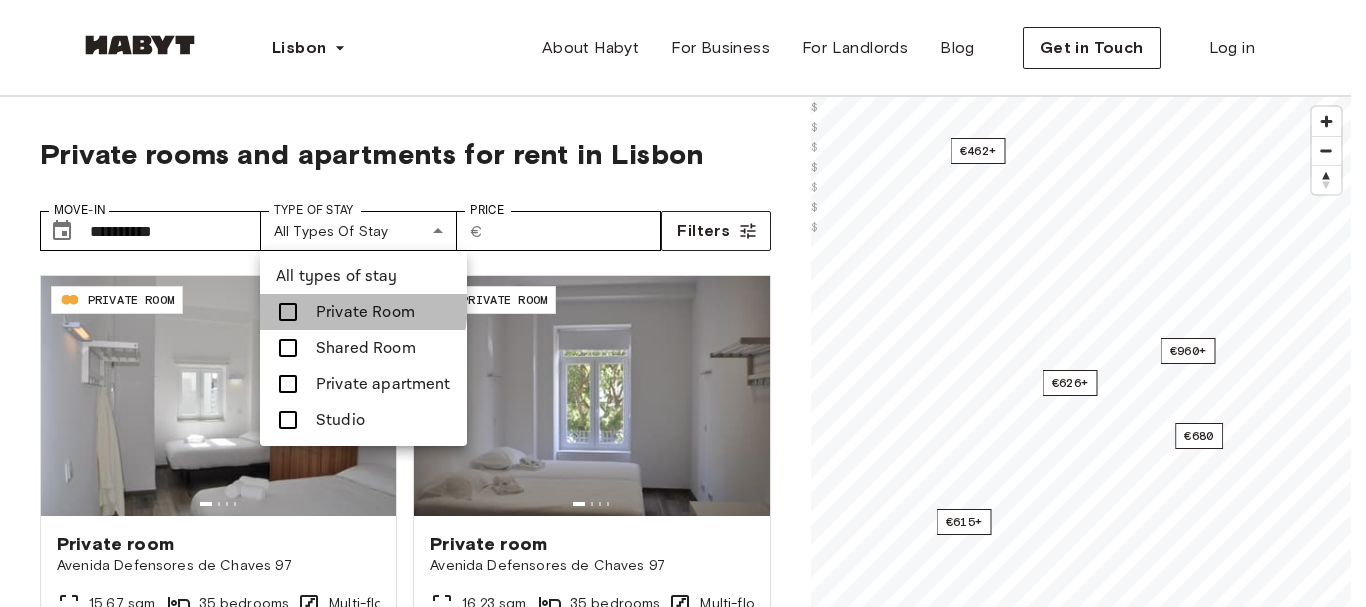 click at bounding box center (288, 312) 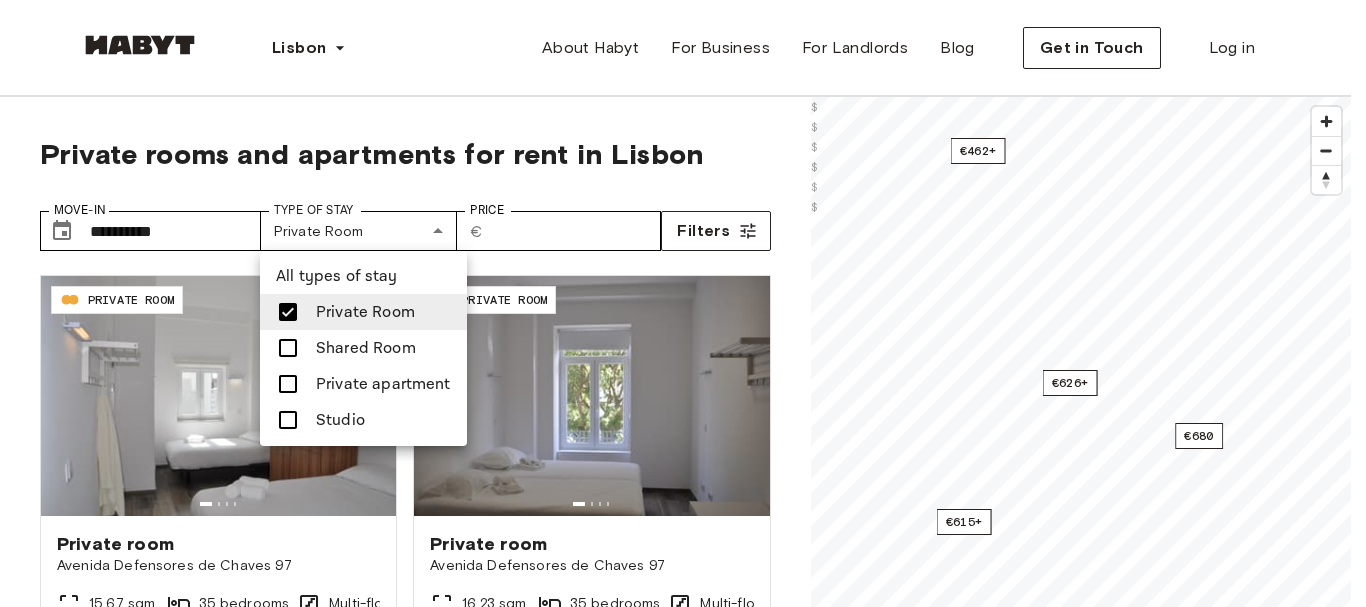 click at bounding box center (683, 303) 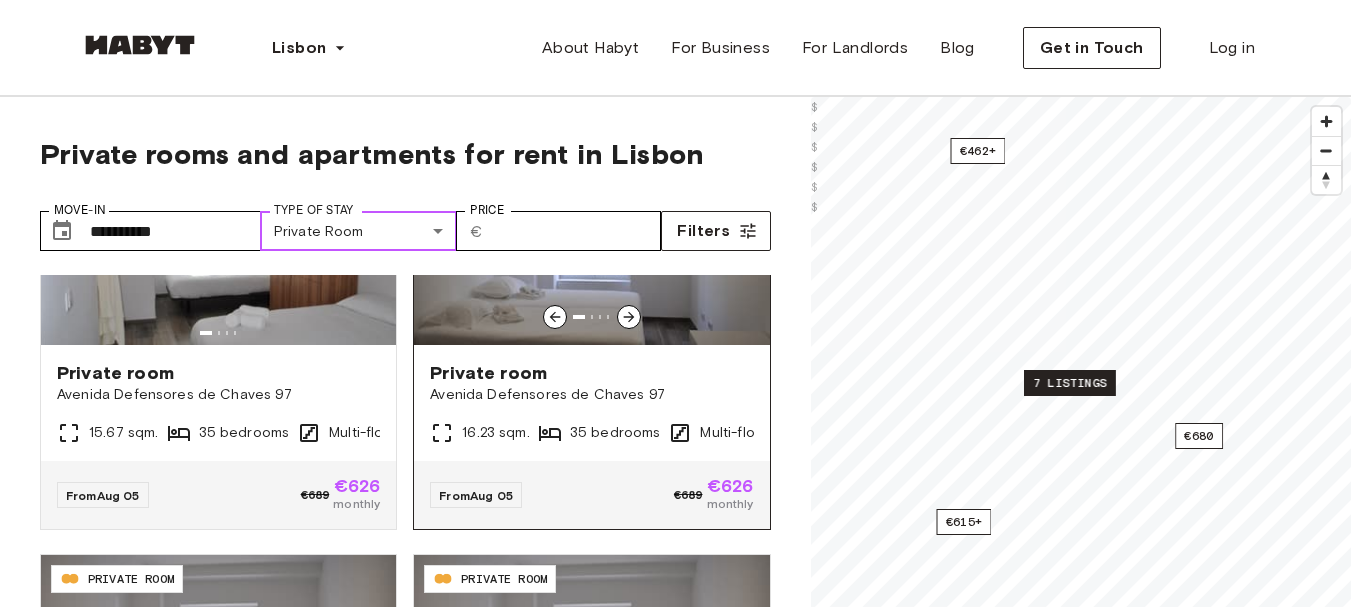 scroll, scrollTop: 135, scrollLeft: 0, axis: vertical 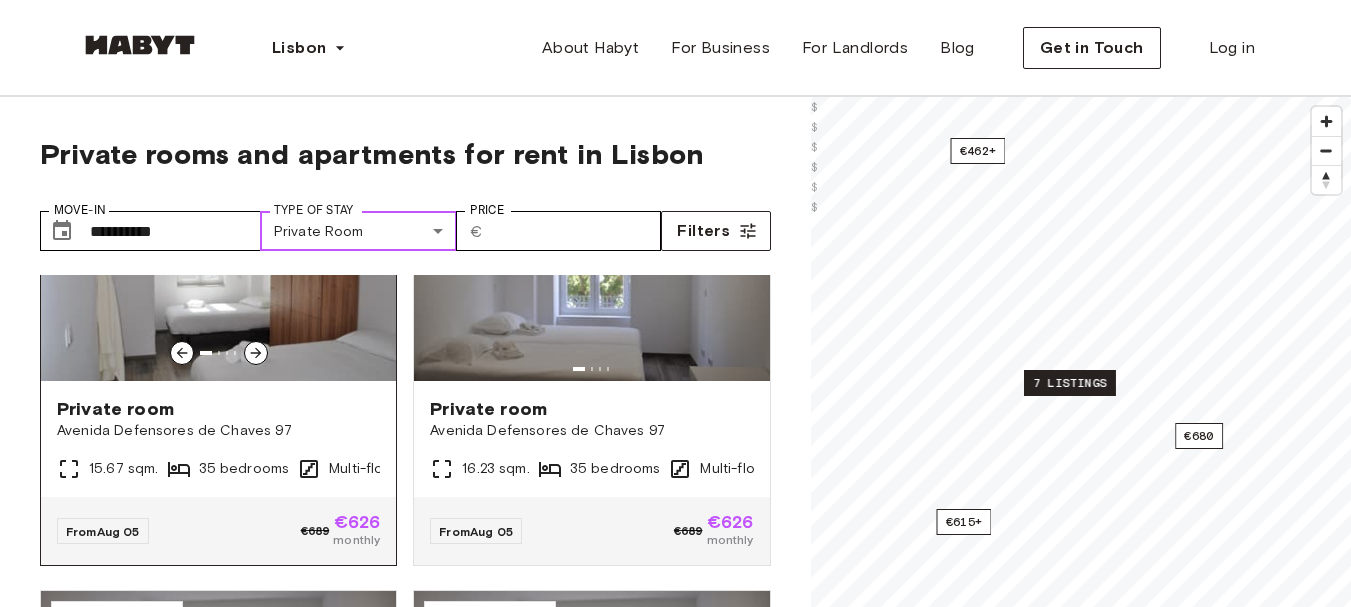click at bounding box center (218, 261) 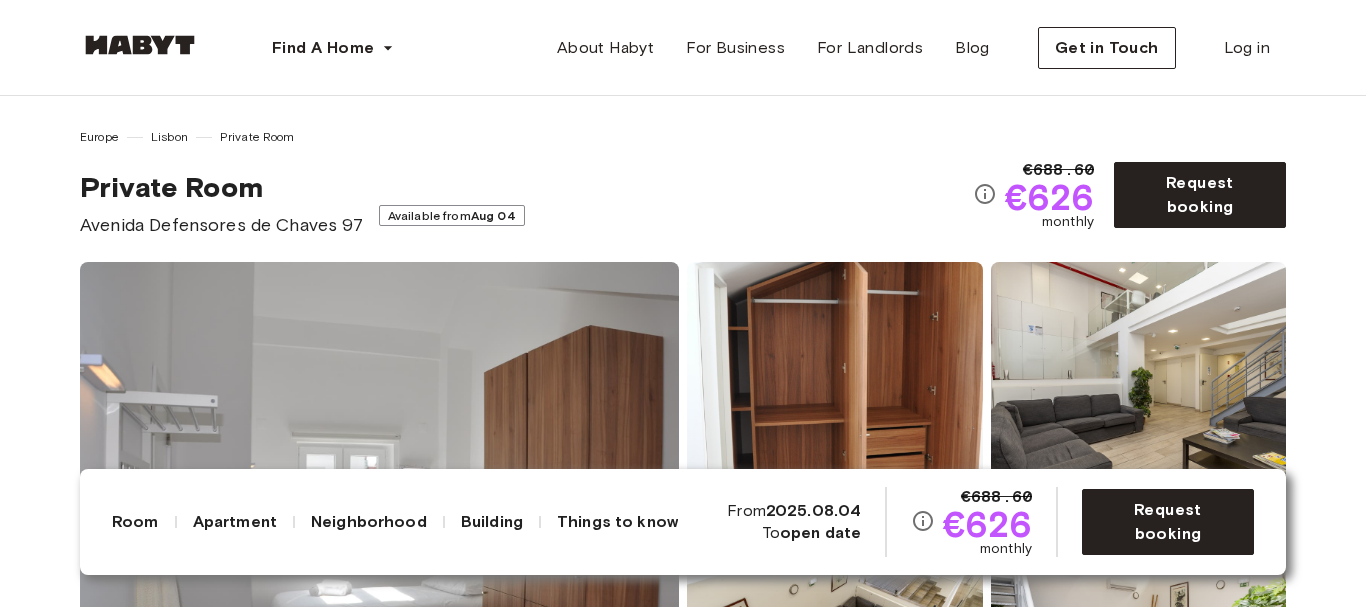 scroll, scrollTop: 277, scrollLeft: 0, axis: vertical 